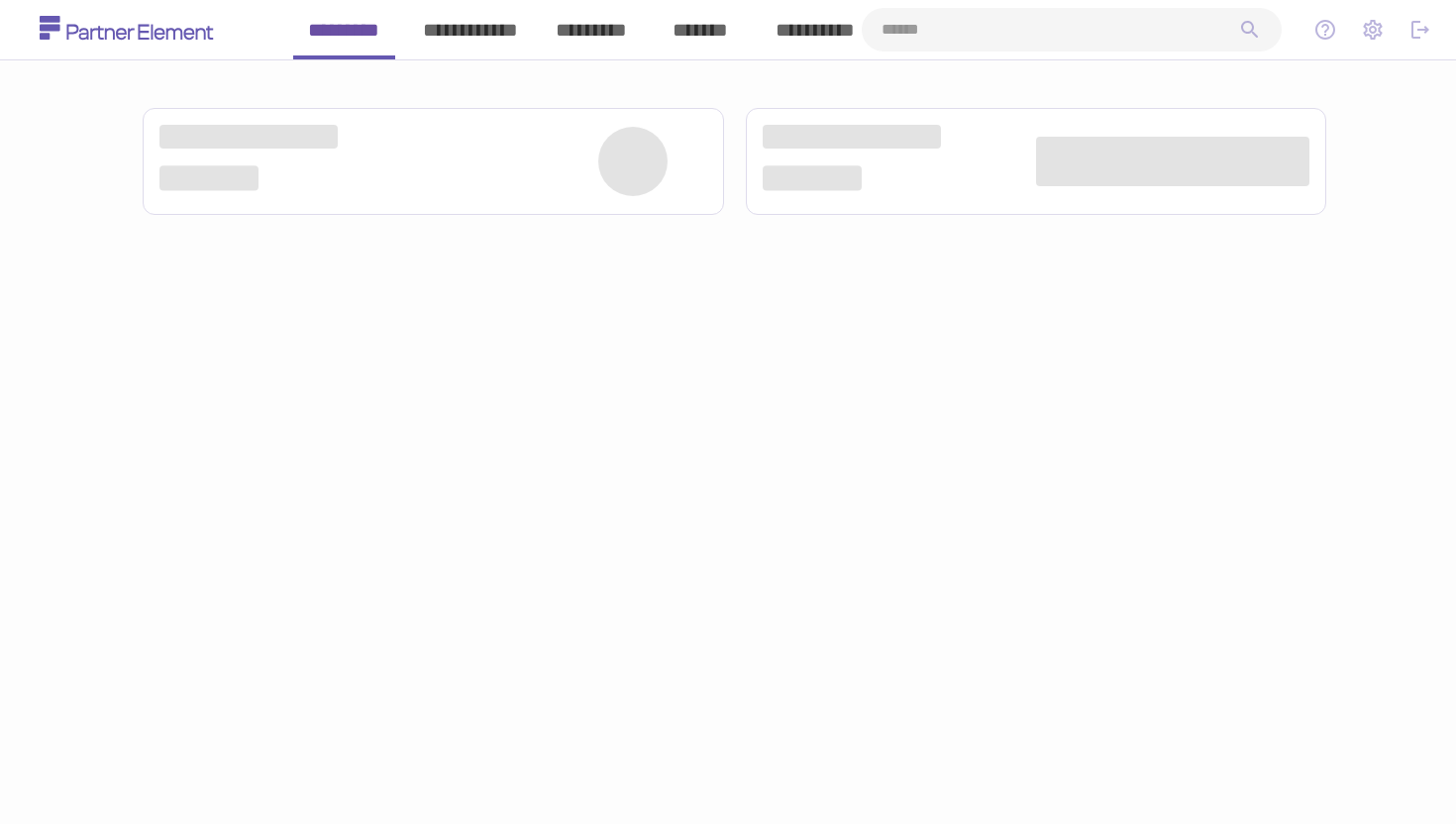 scroll, scrollTop: 0, scrollLeft: 0, axis: both 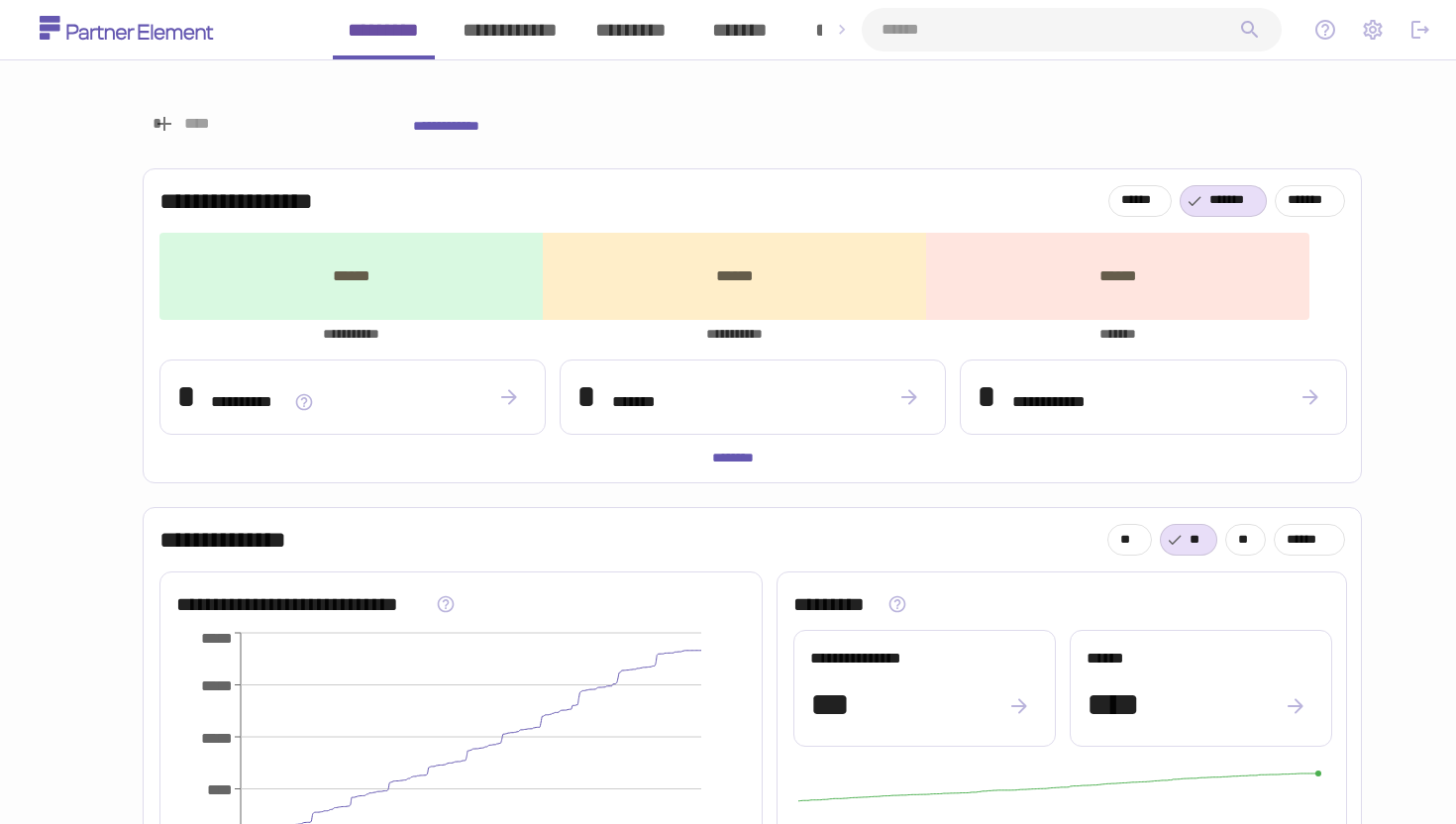 click at bounding box center (1060, 30) 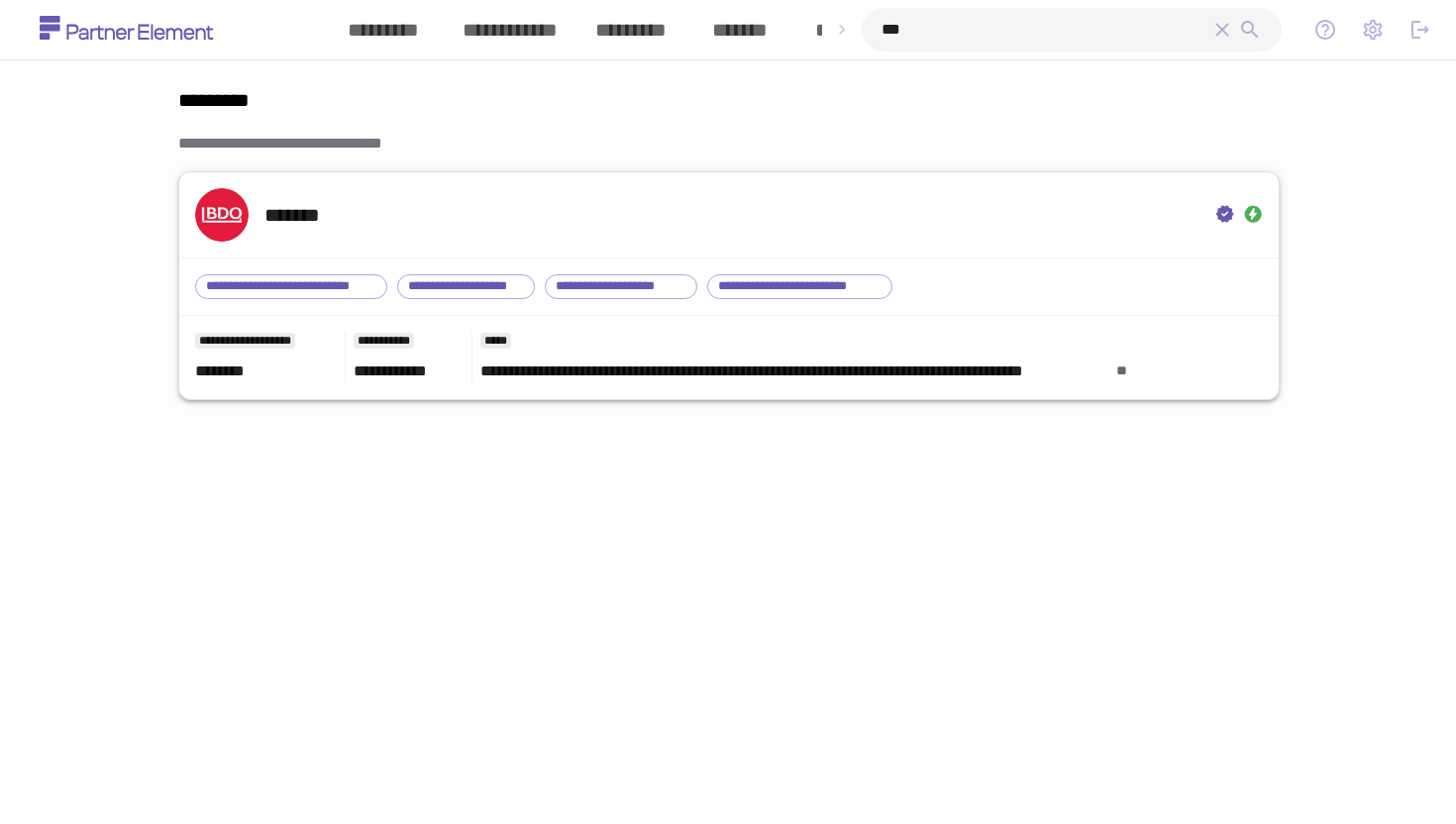 type on "***" 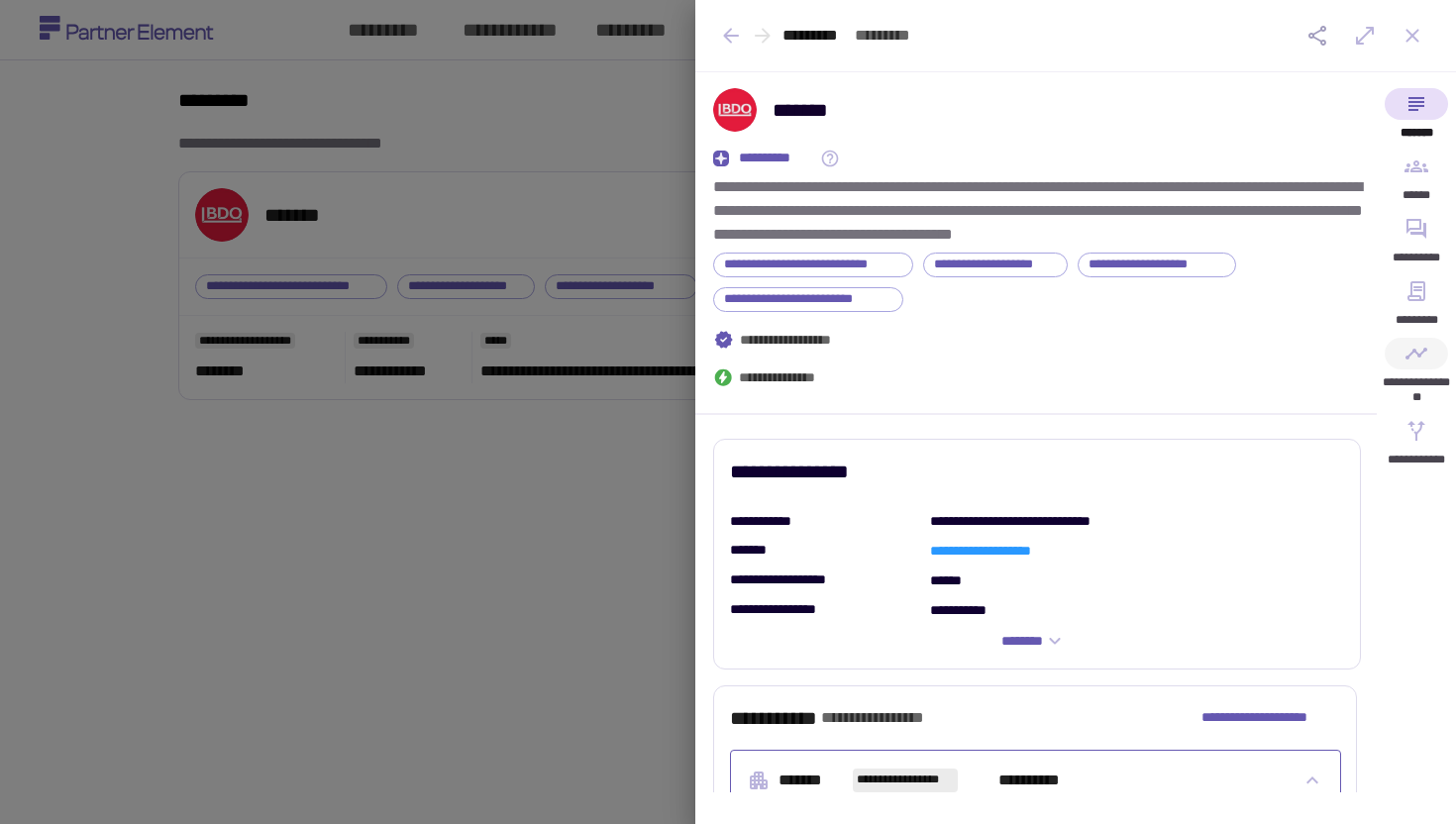 click 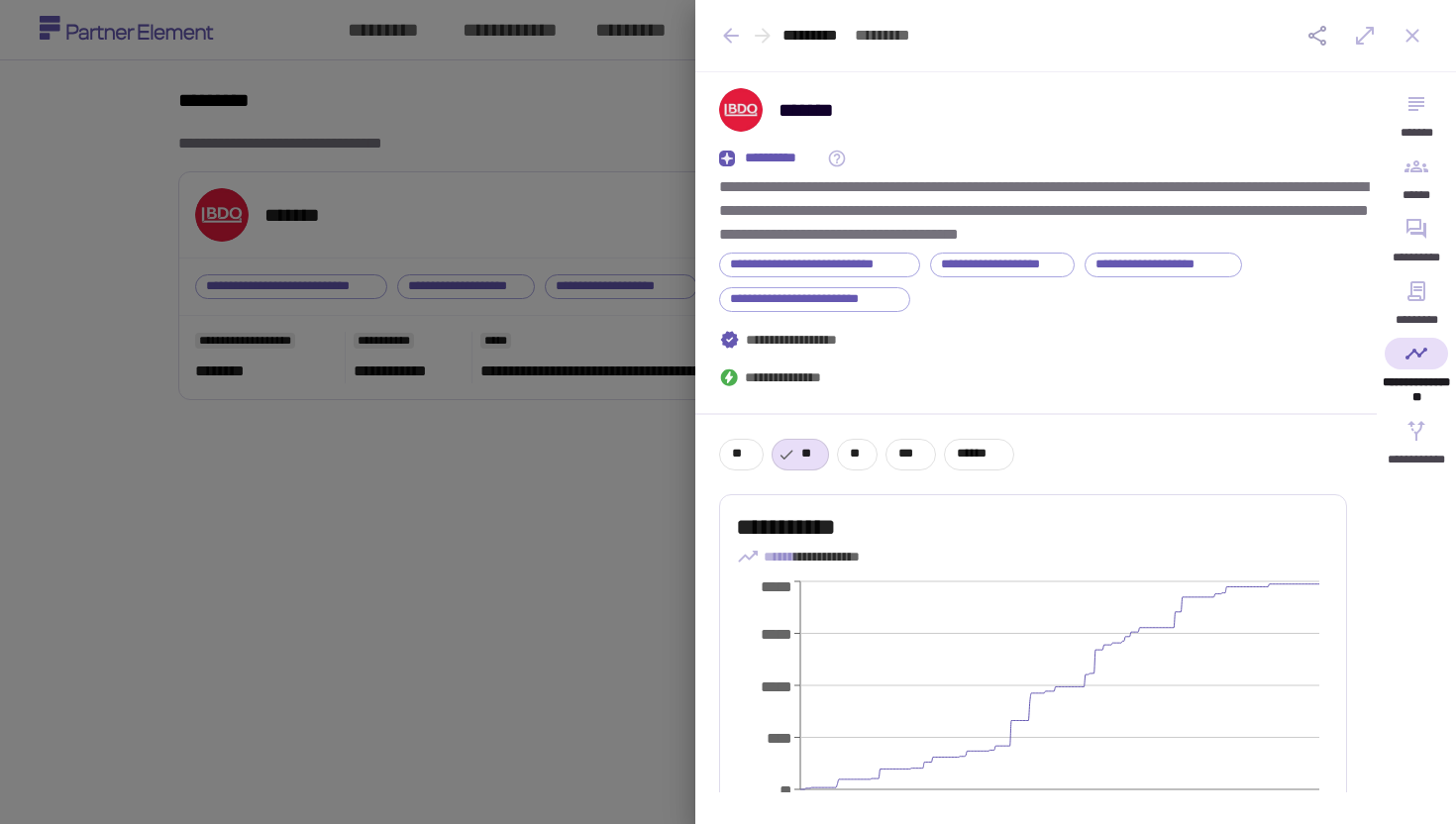 click 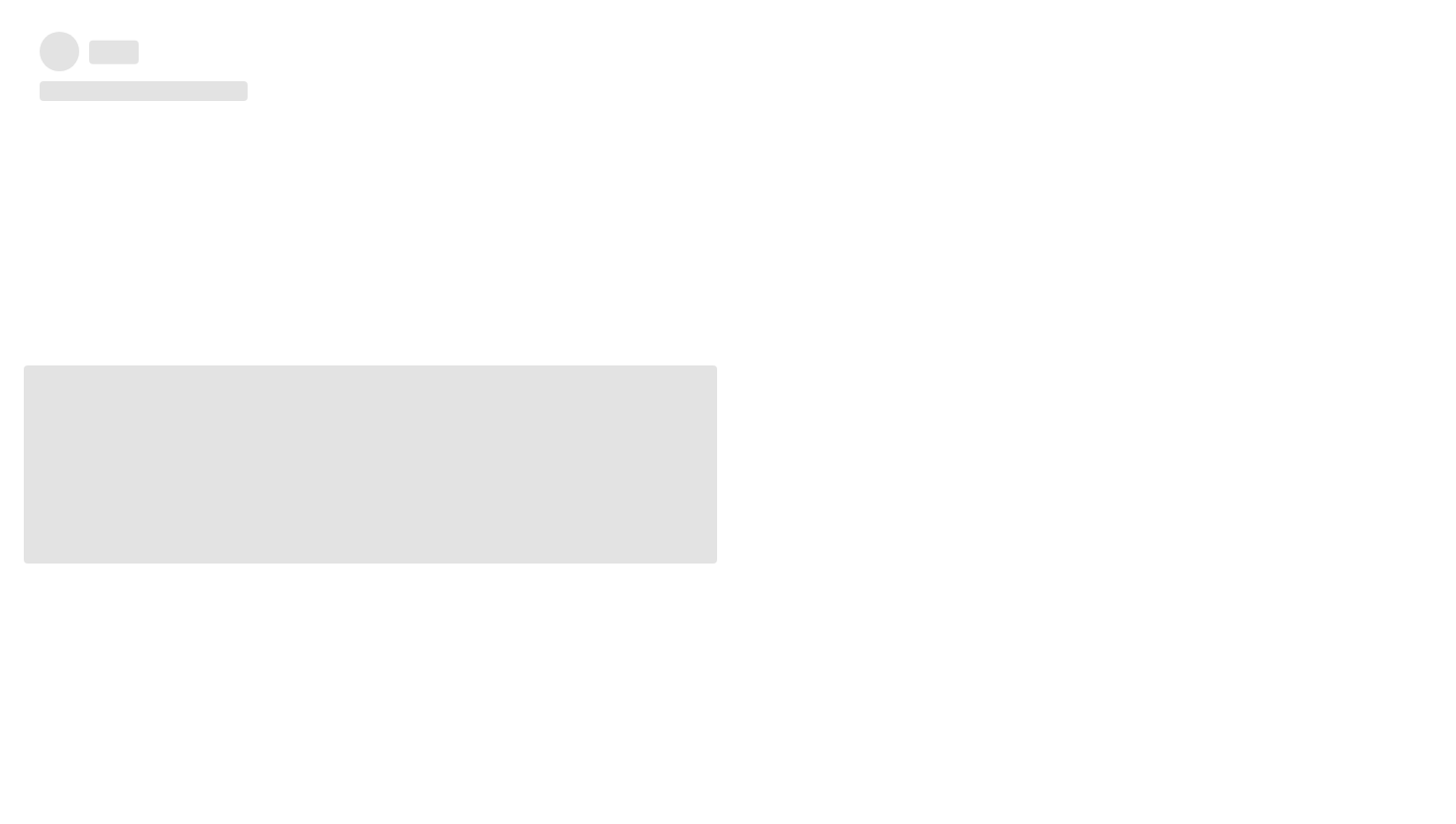 type 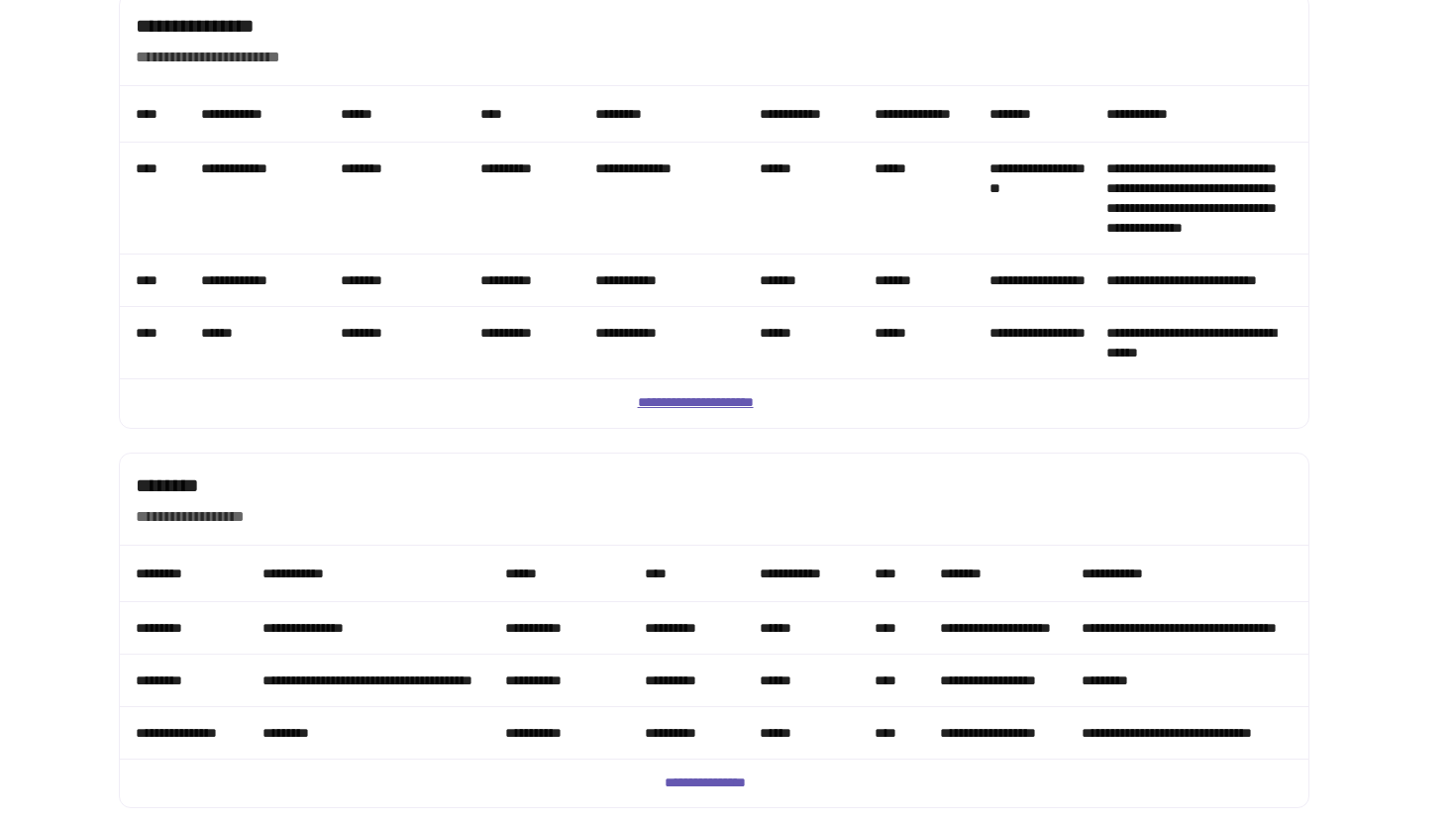 scroll, scrollTop: 1741, scrollLeft: 0, axis: vertical 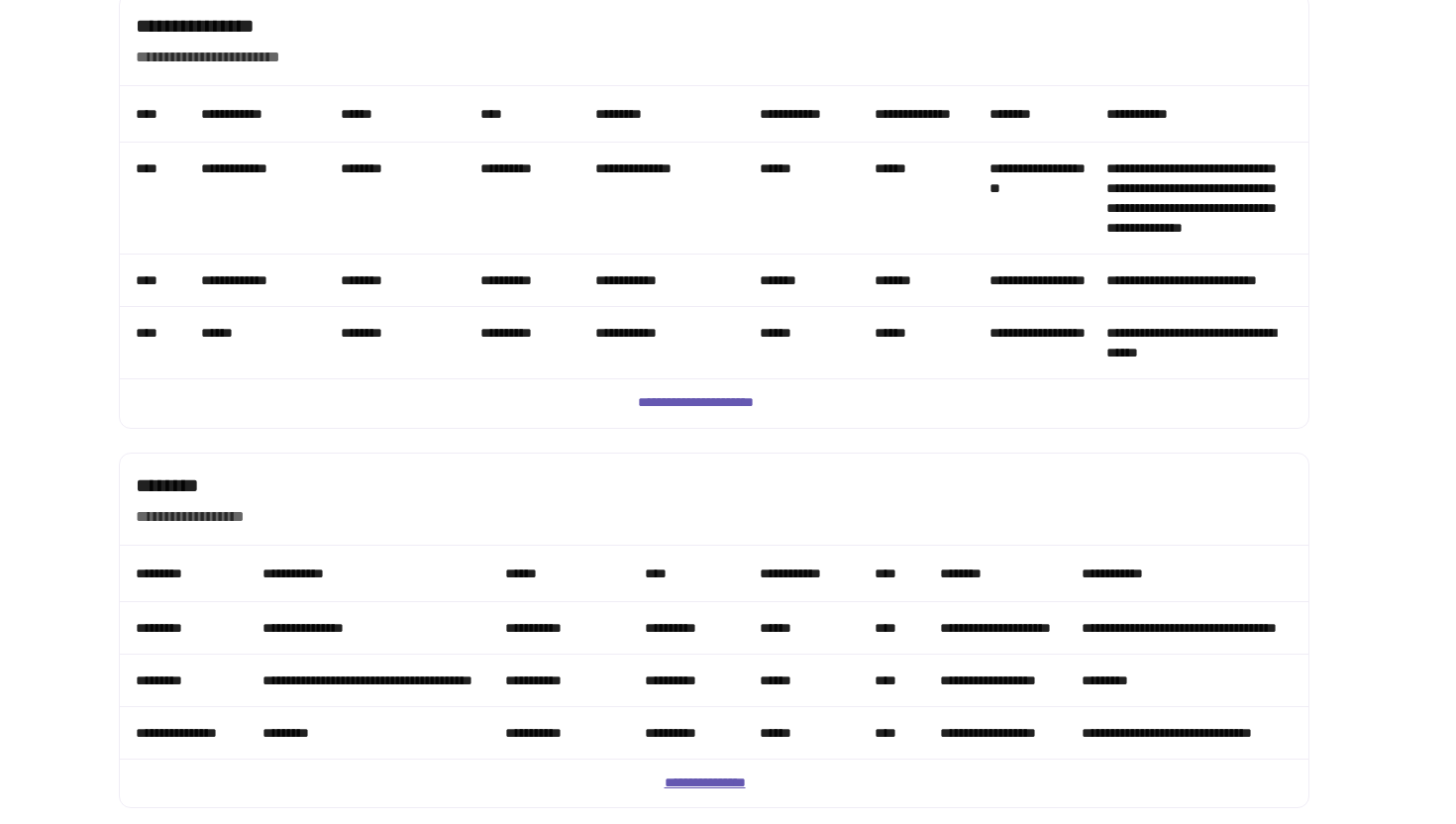 click on "**********" at bounding box center [714, 783] 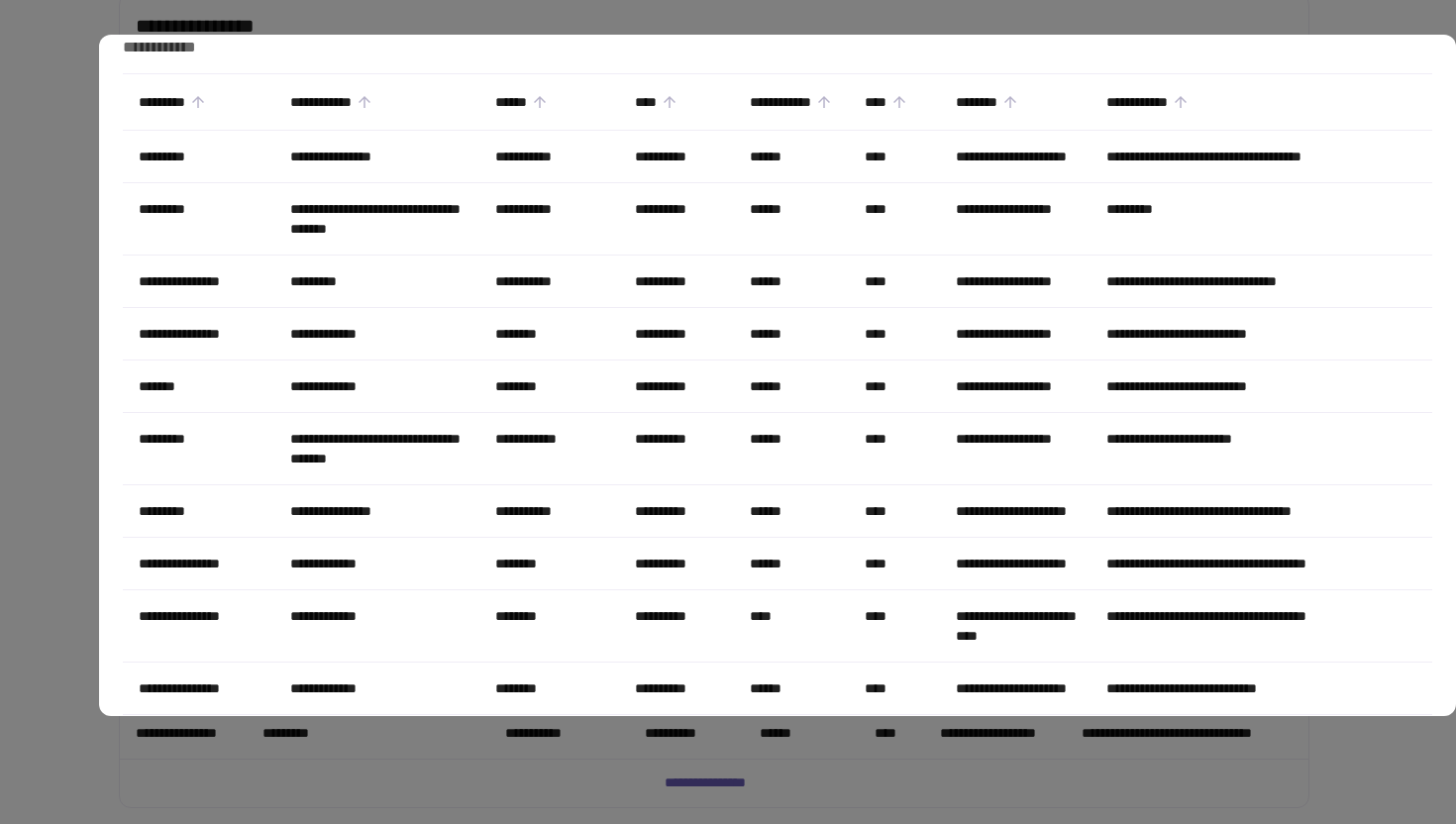 scroll, scrollTop: 0, scrollLeft: 0, axis: both 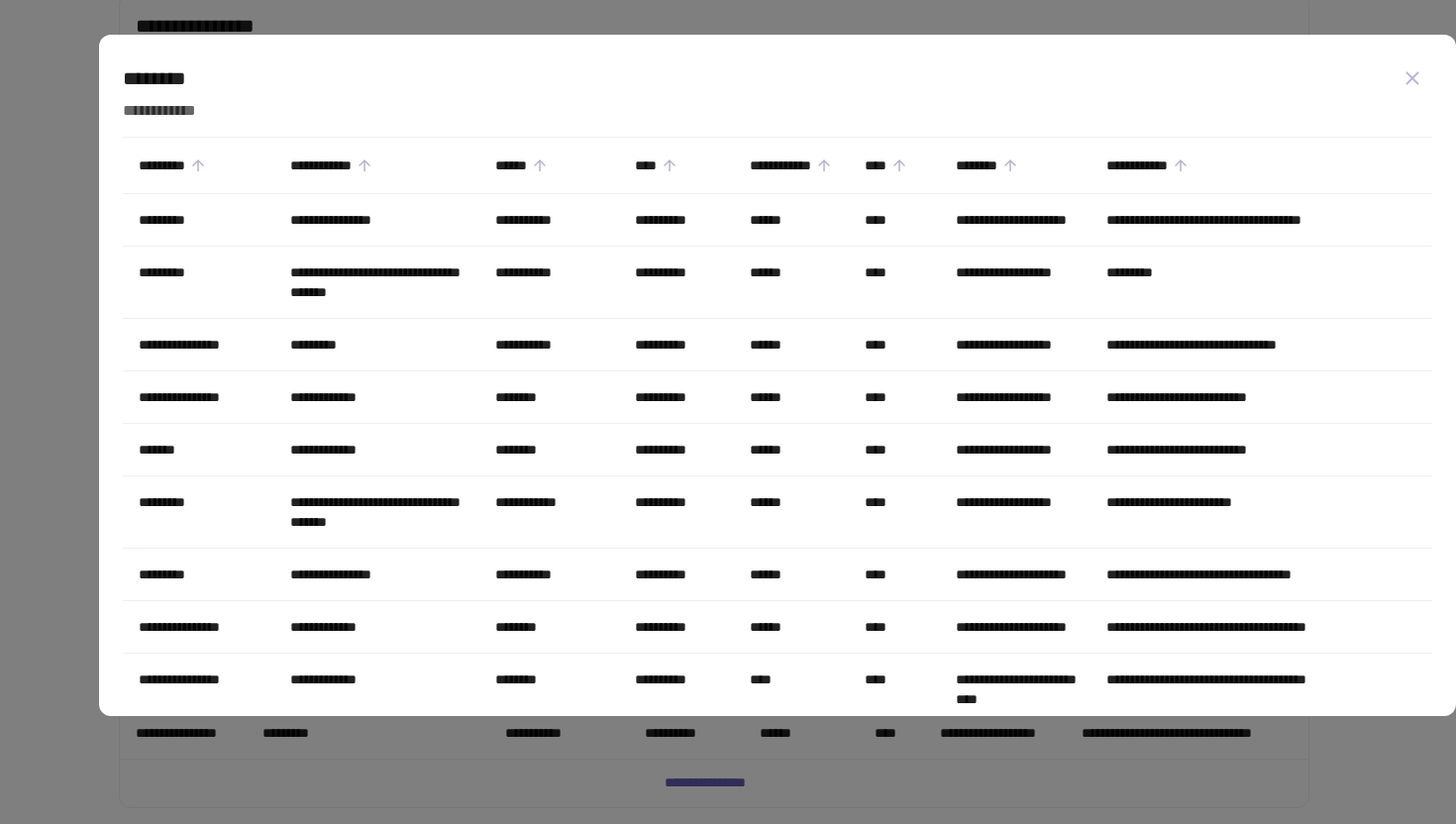 click at bounding box center [728, 412] 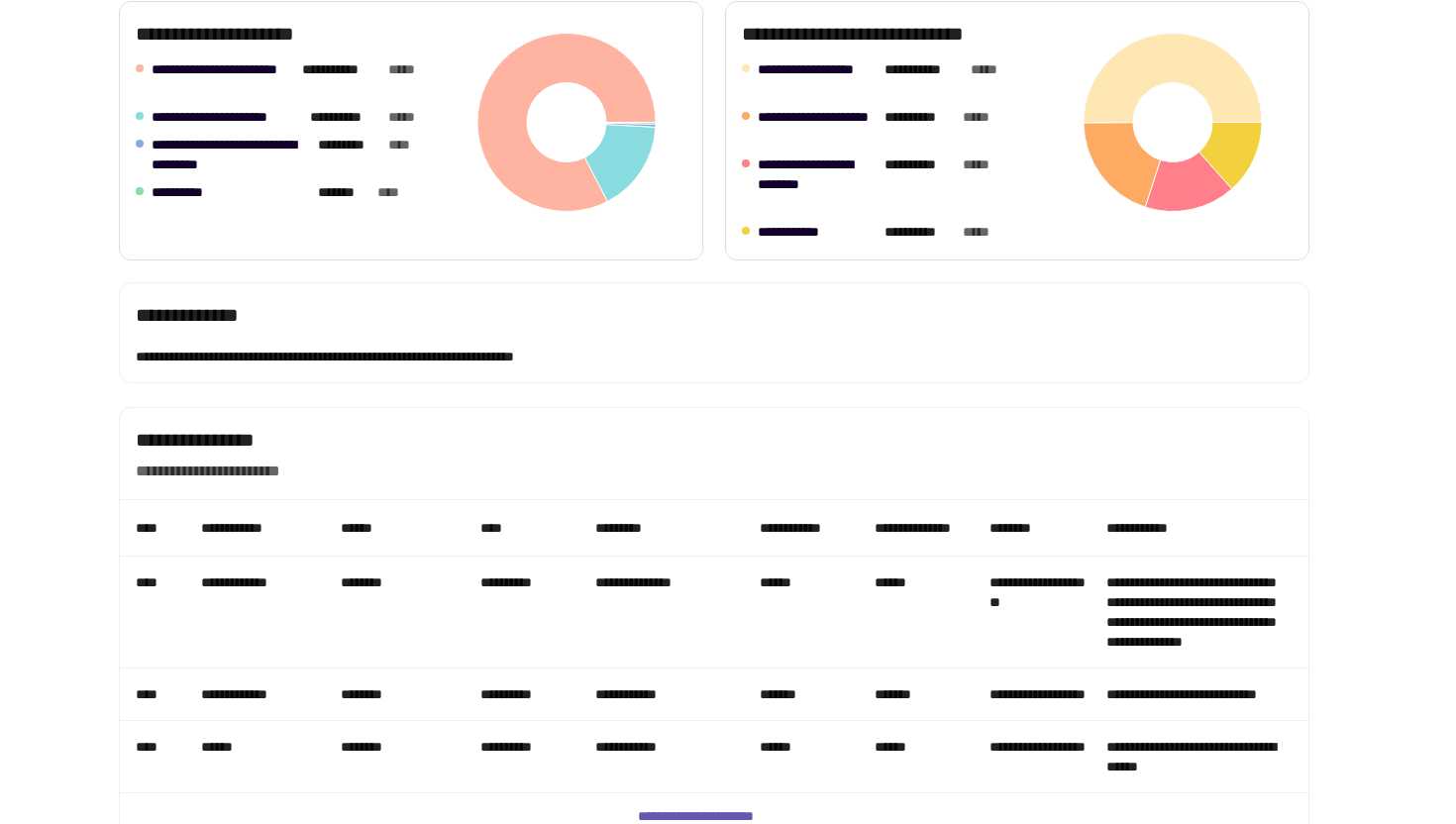 scroll, scrollTop: 0, scrollLeft: 0, axis: both 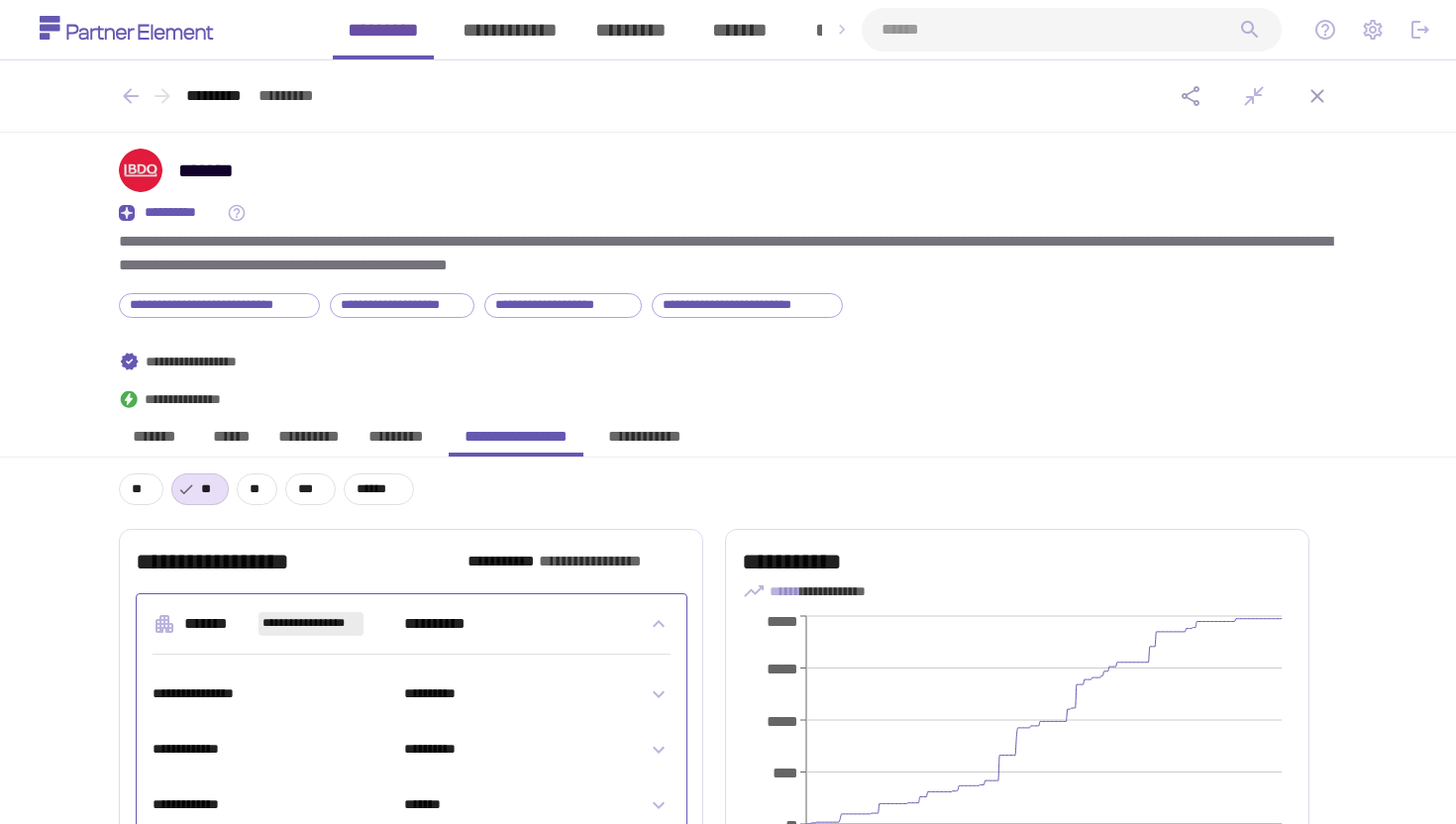 click at bounding box center (1420, 30) 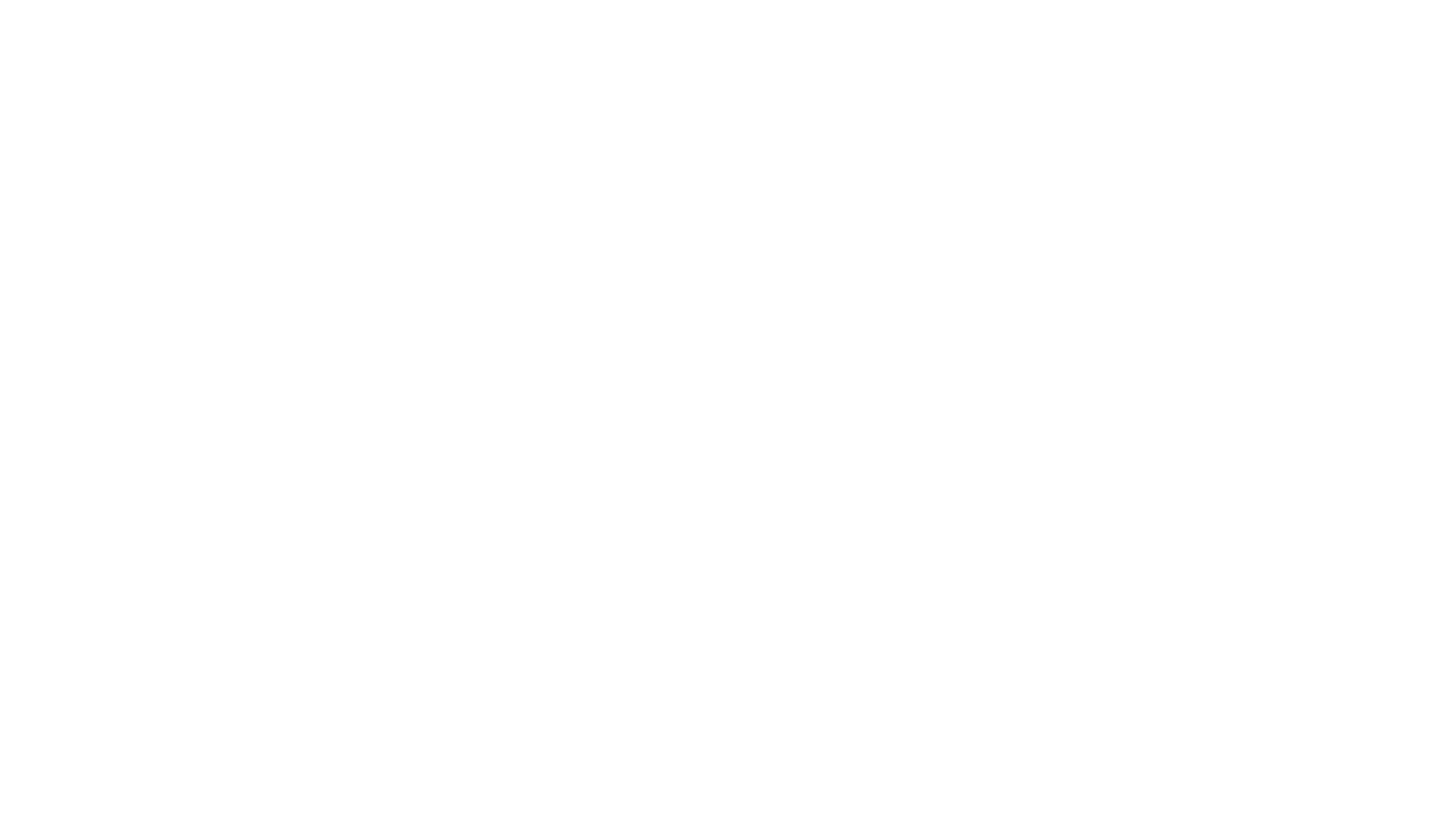 scroll, scrollTop: 0, scrollLeft: 0, axis: both 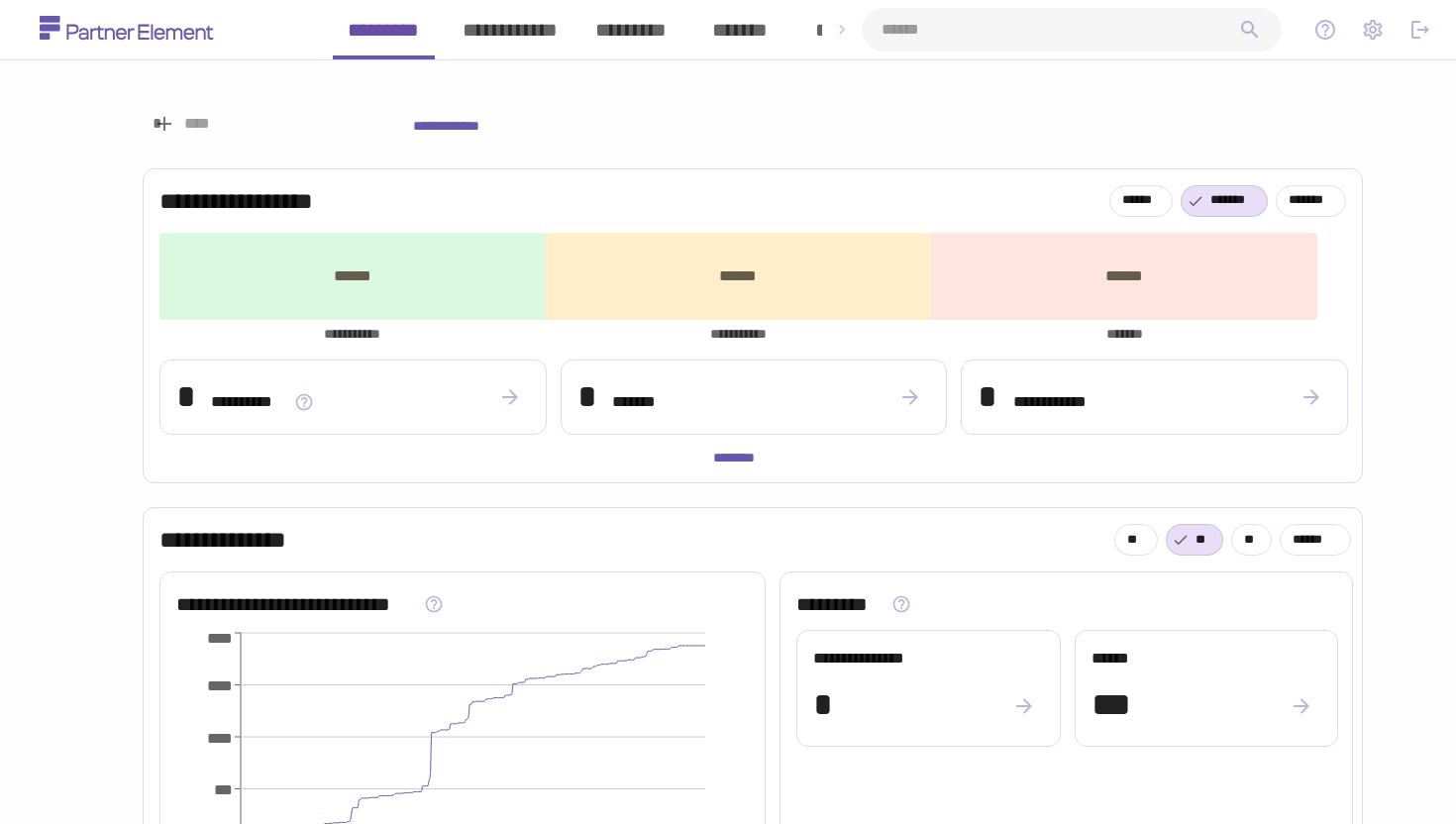 click on "**********" at bounding box center [510, 30] 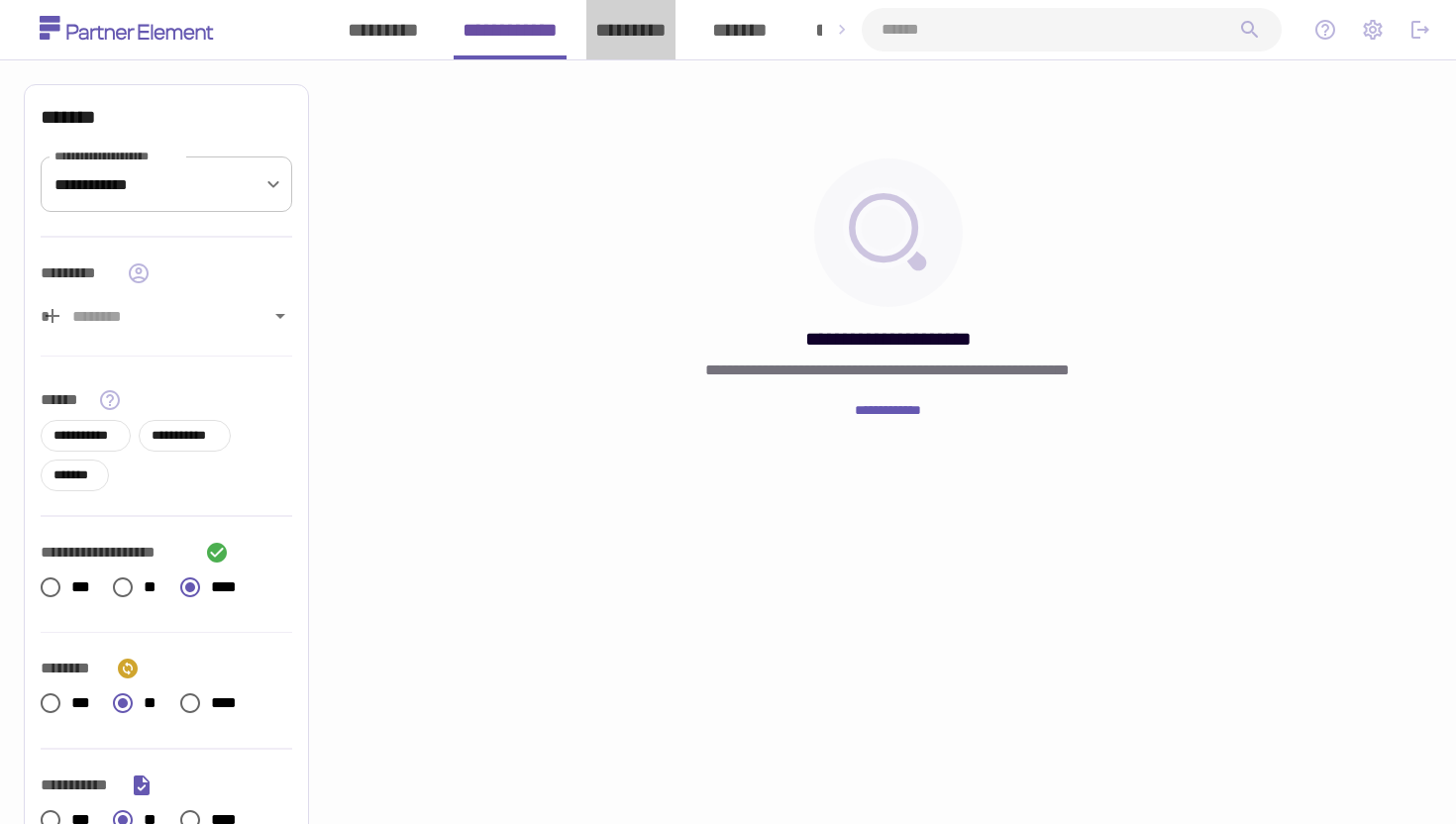 click on "*********" at bounding box center [631, 30] 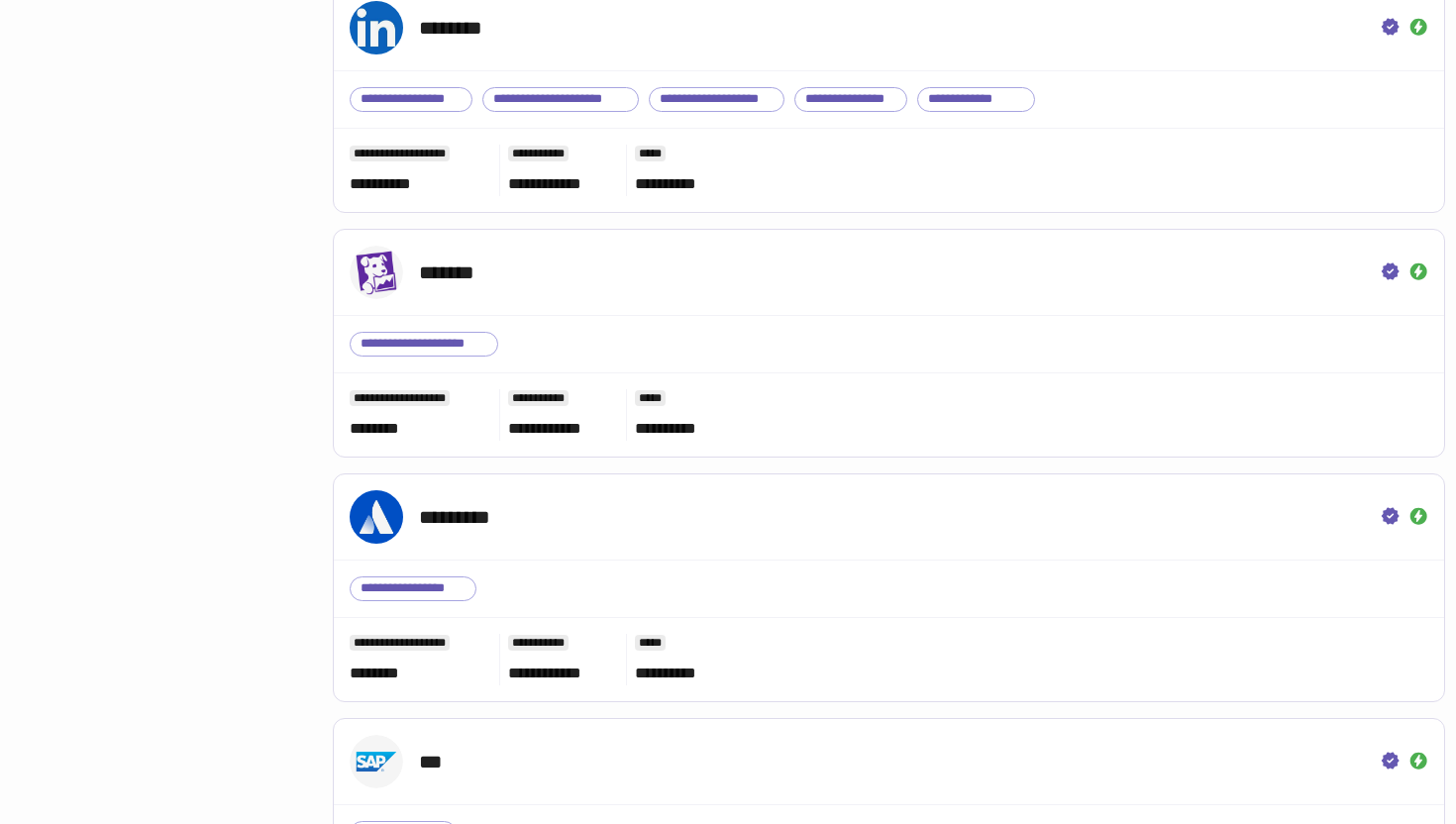 scroll, scrollTop: 1872, scrollLeft: 0, axis: vertical 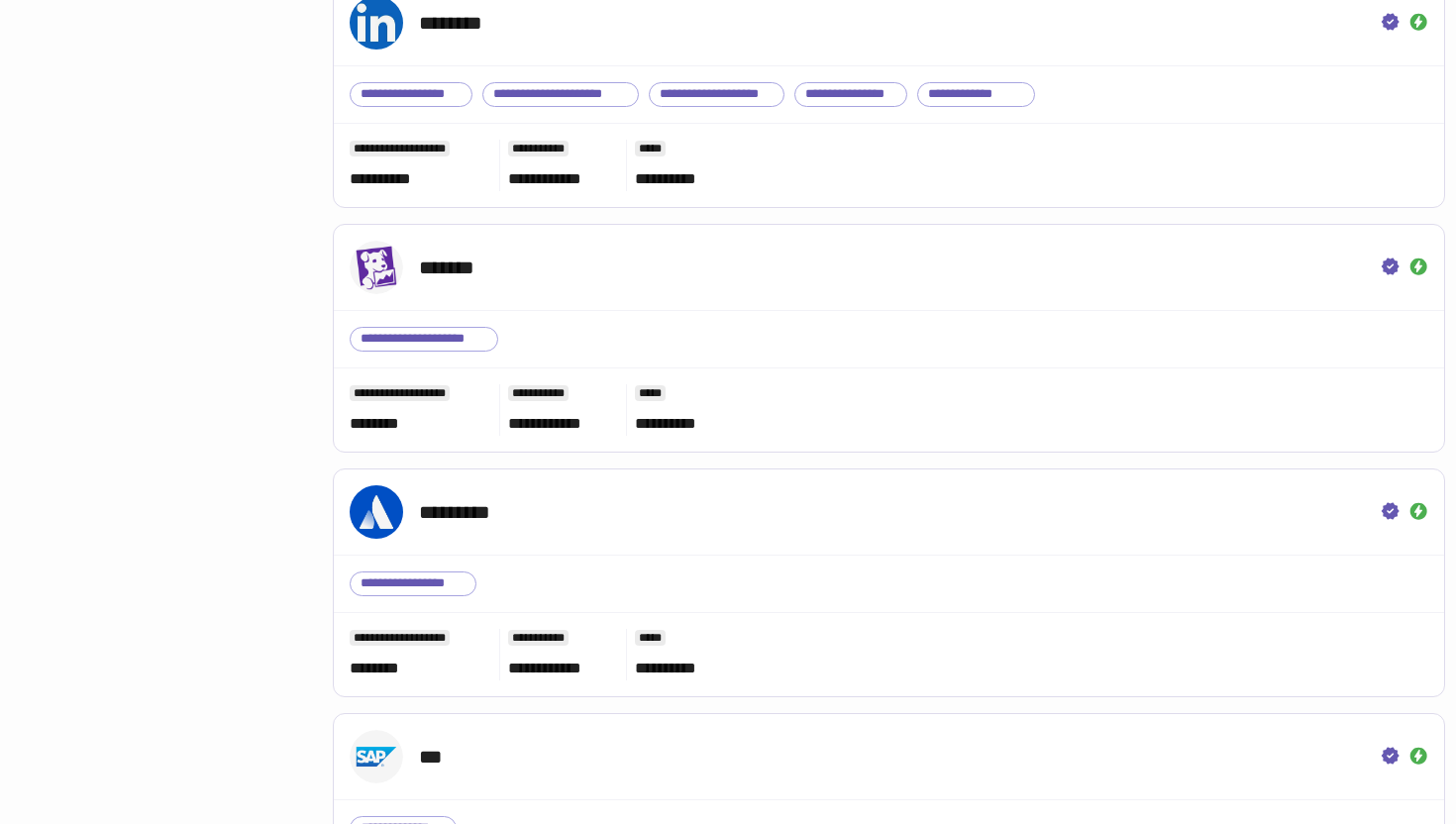 click on "*******" at bounding box center [888, 267] 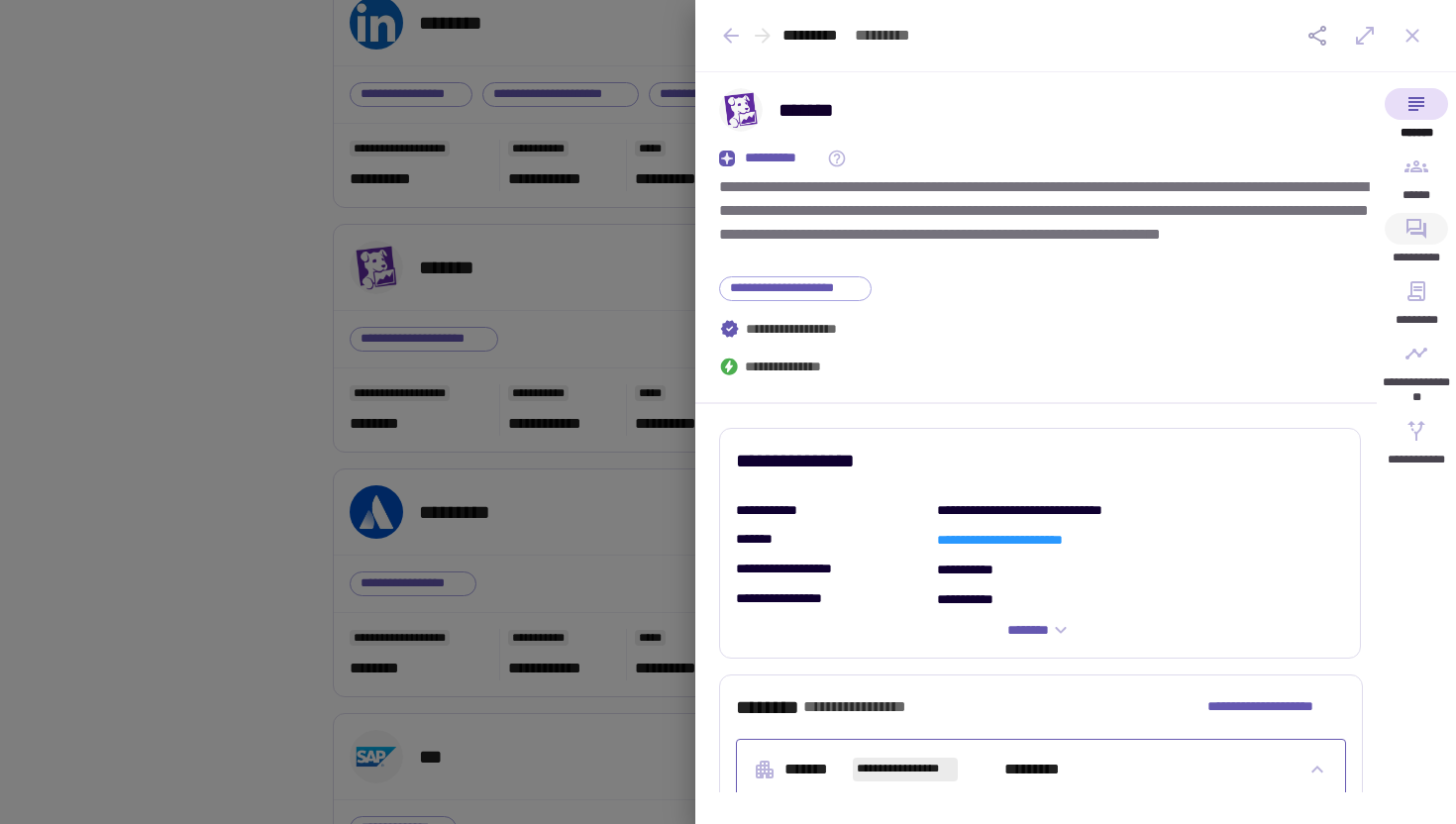 click 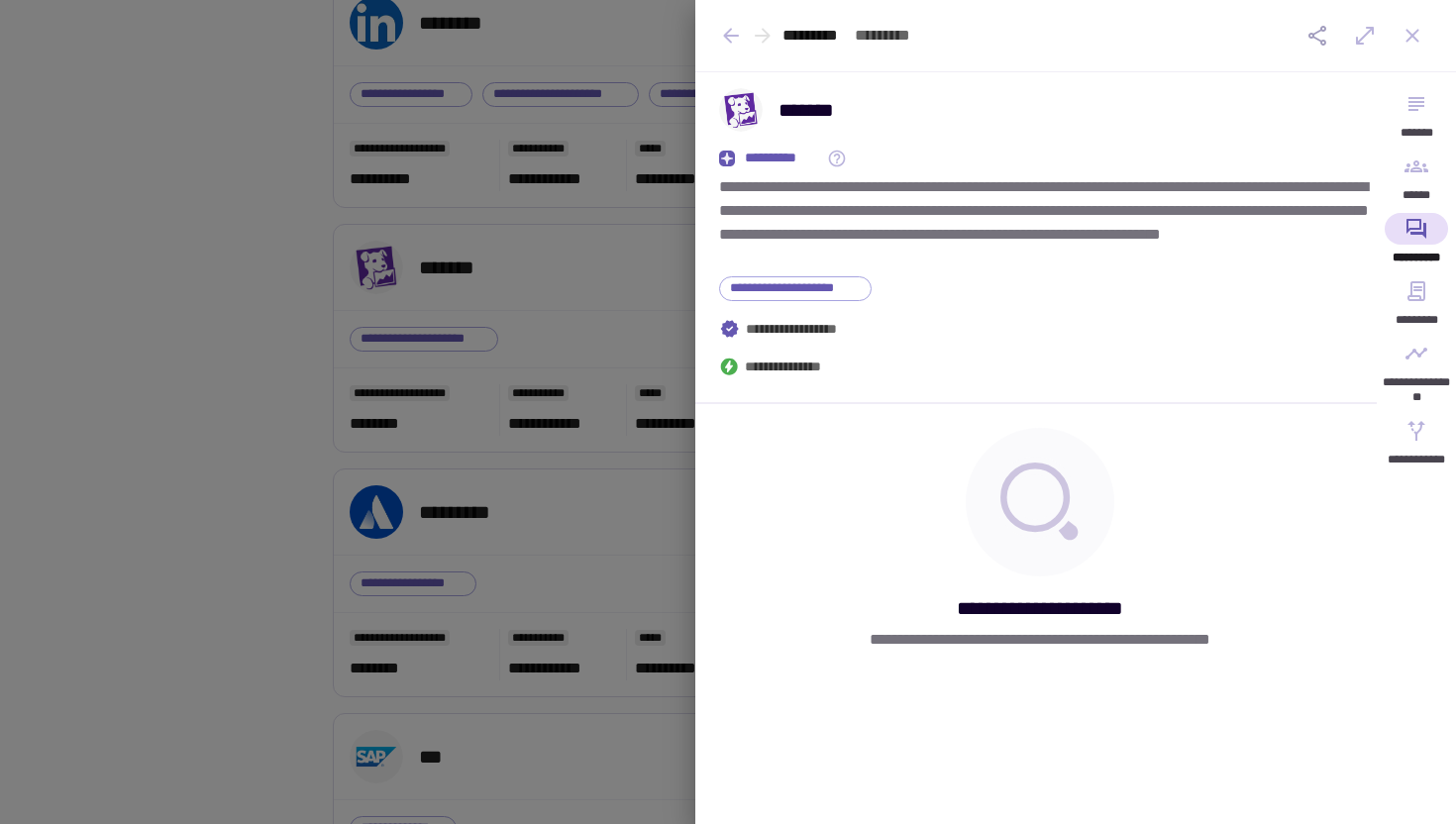 click at bounding box center (728, 412) 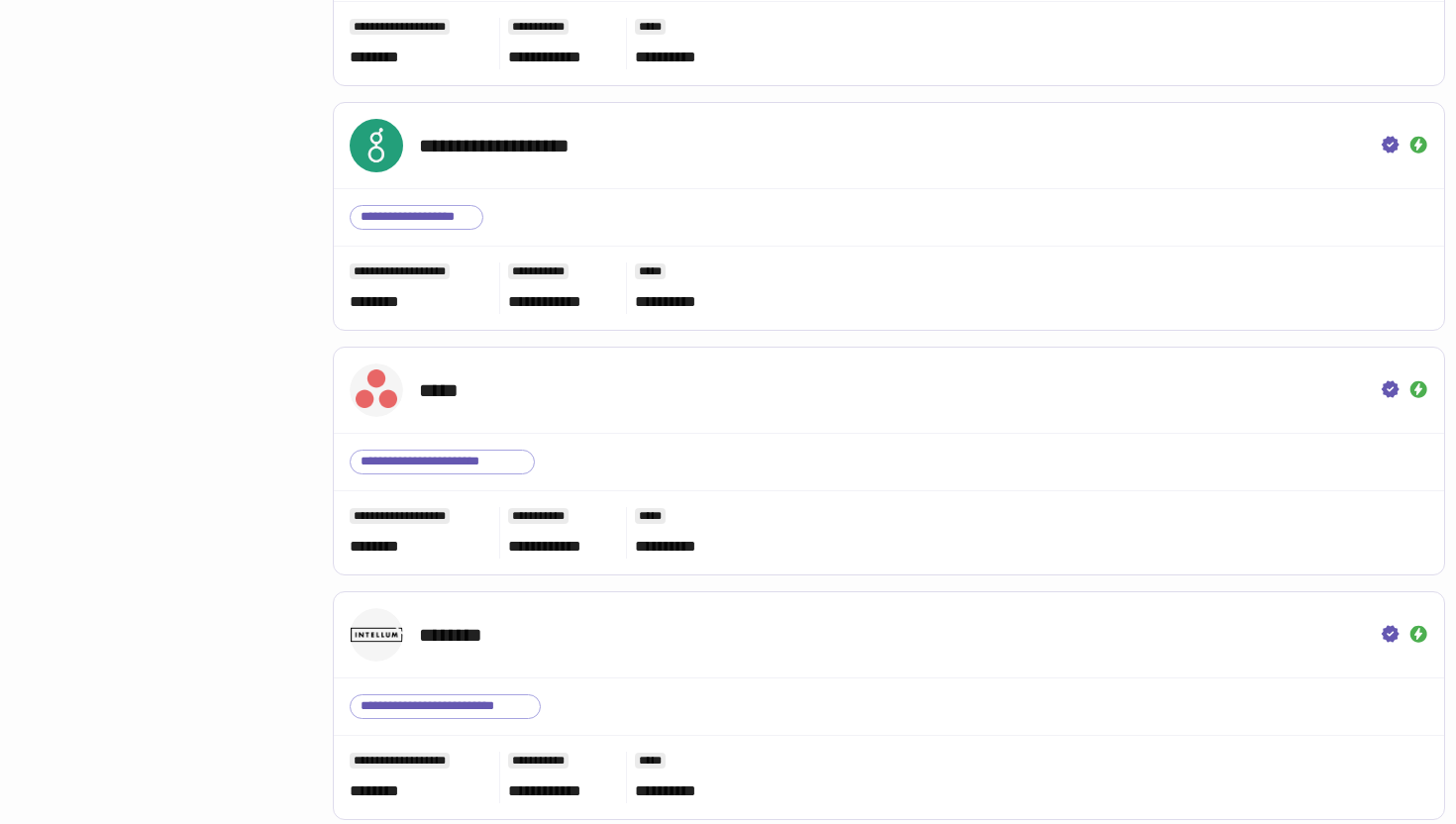 scroll, scrollTop: 2757, scrollLeft: 0, axis: vertical 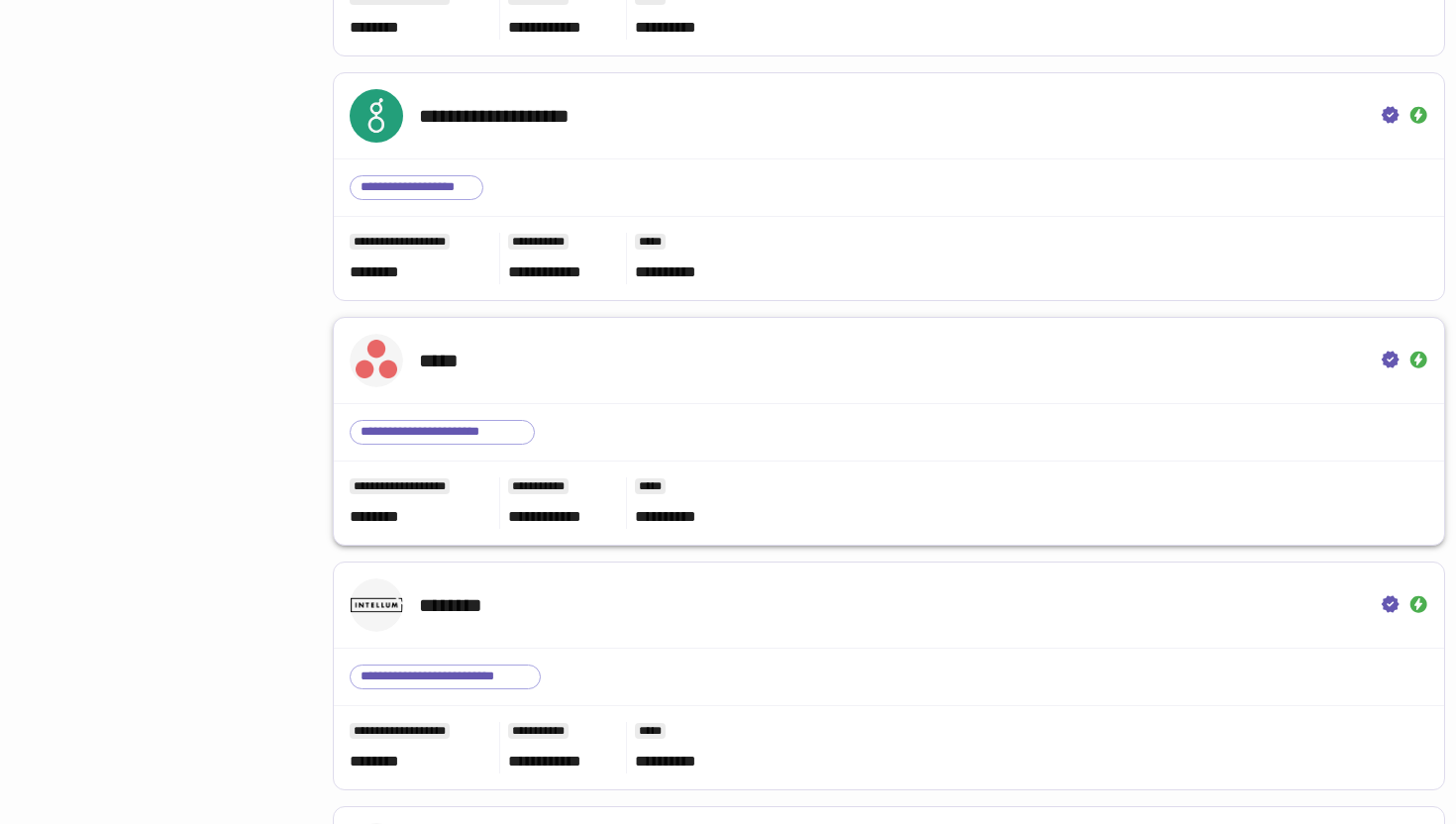 click on "*****" at bounding box center (888, 360) 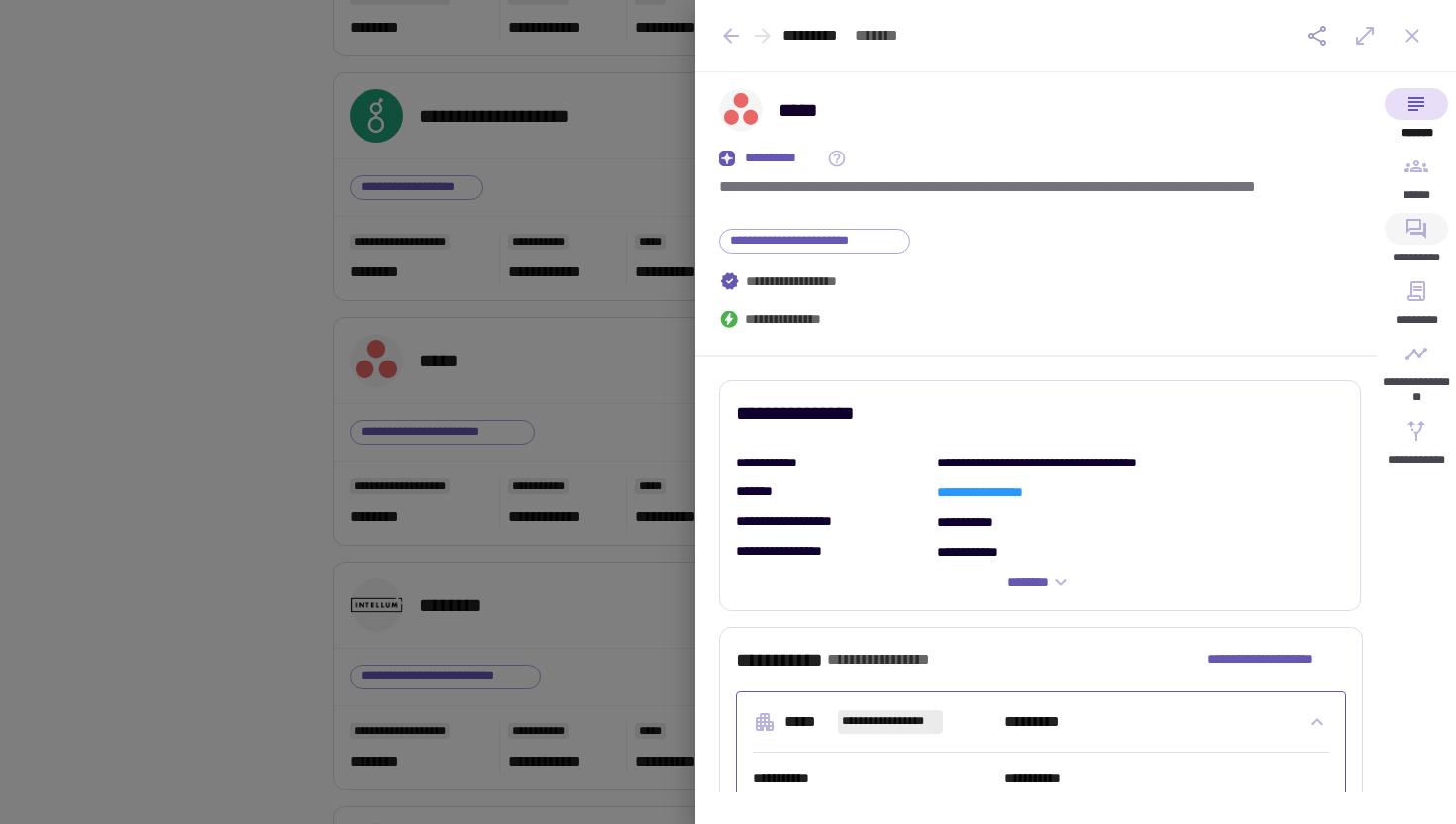 click on "**********" at bounding box center (1416, 244) 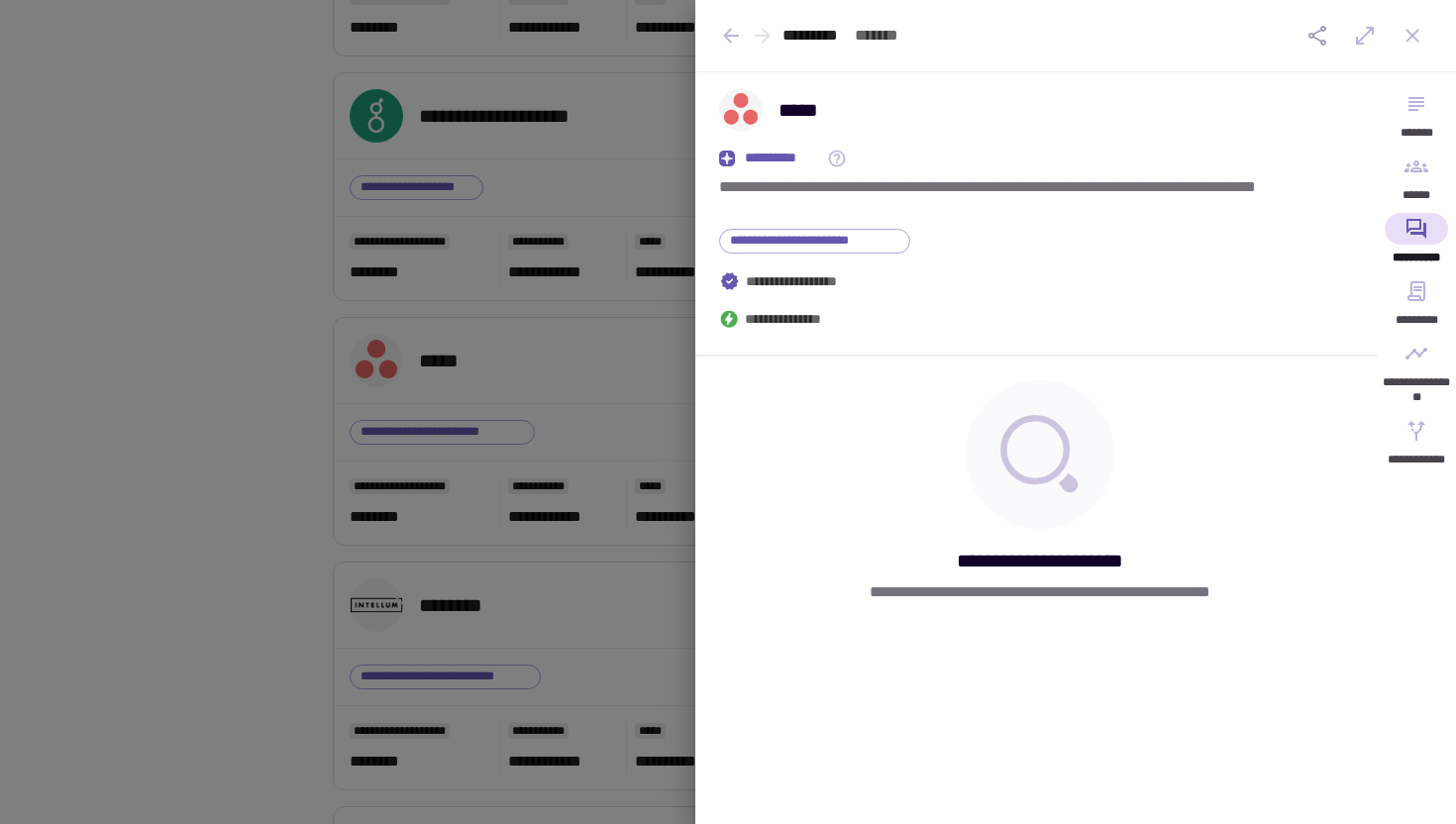 click at bounding box center [728, 412] 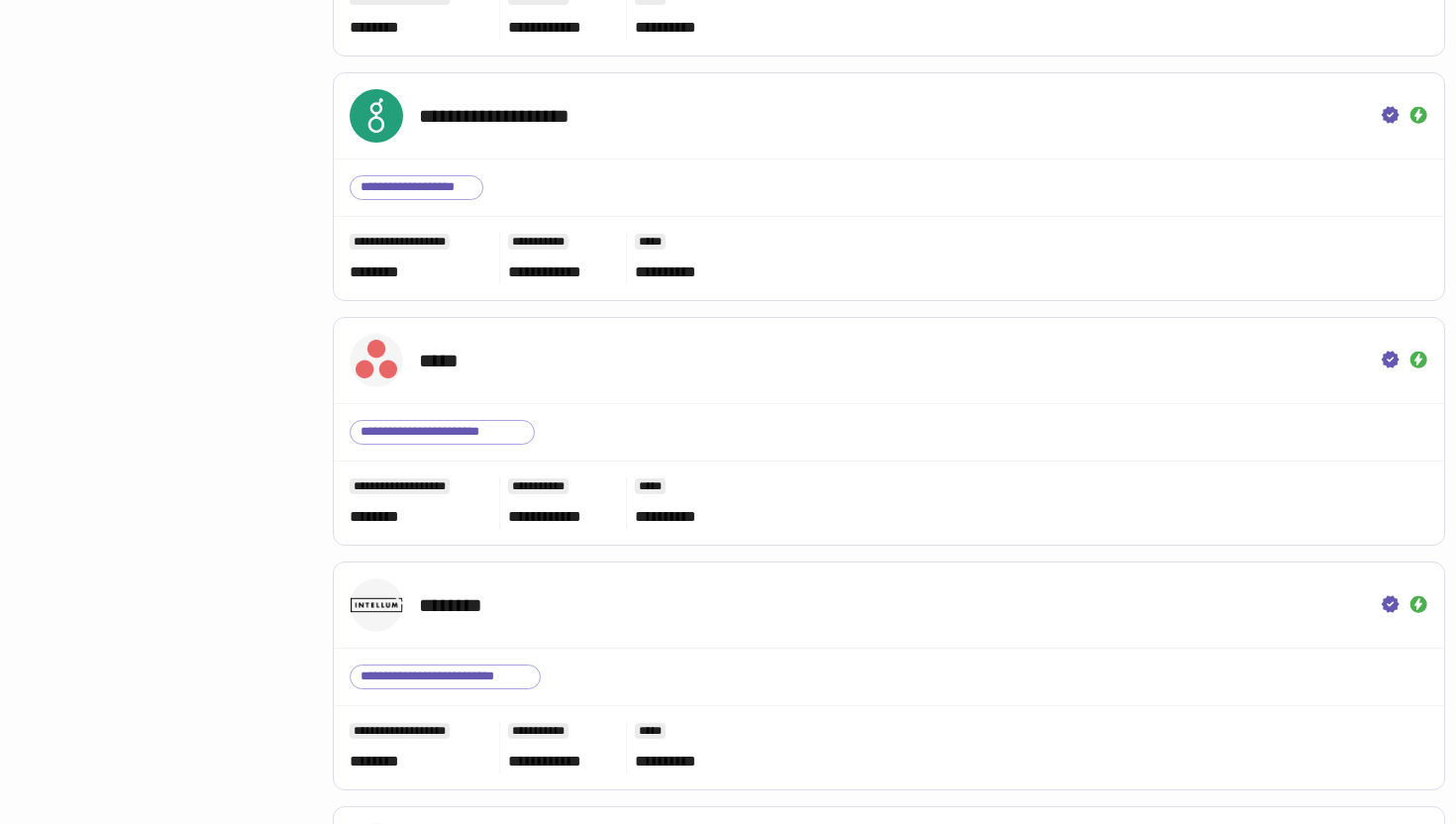 click on "**********" at bounding box center [155, -233] 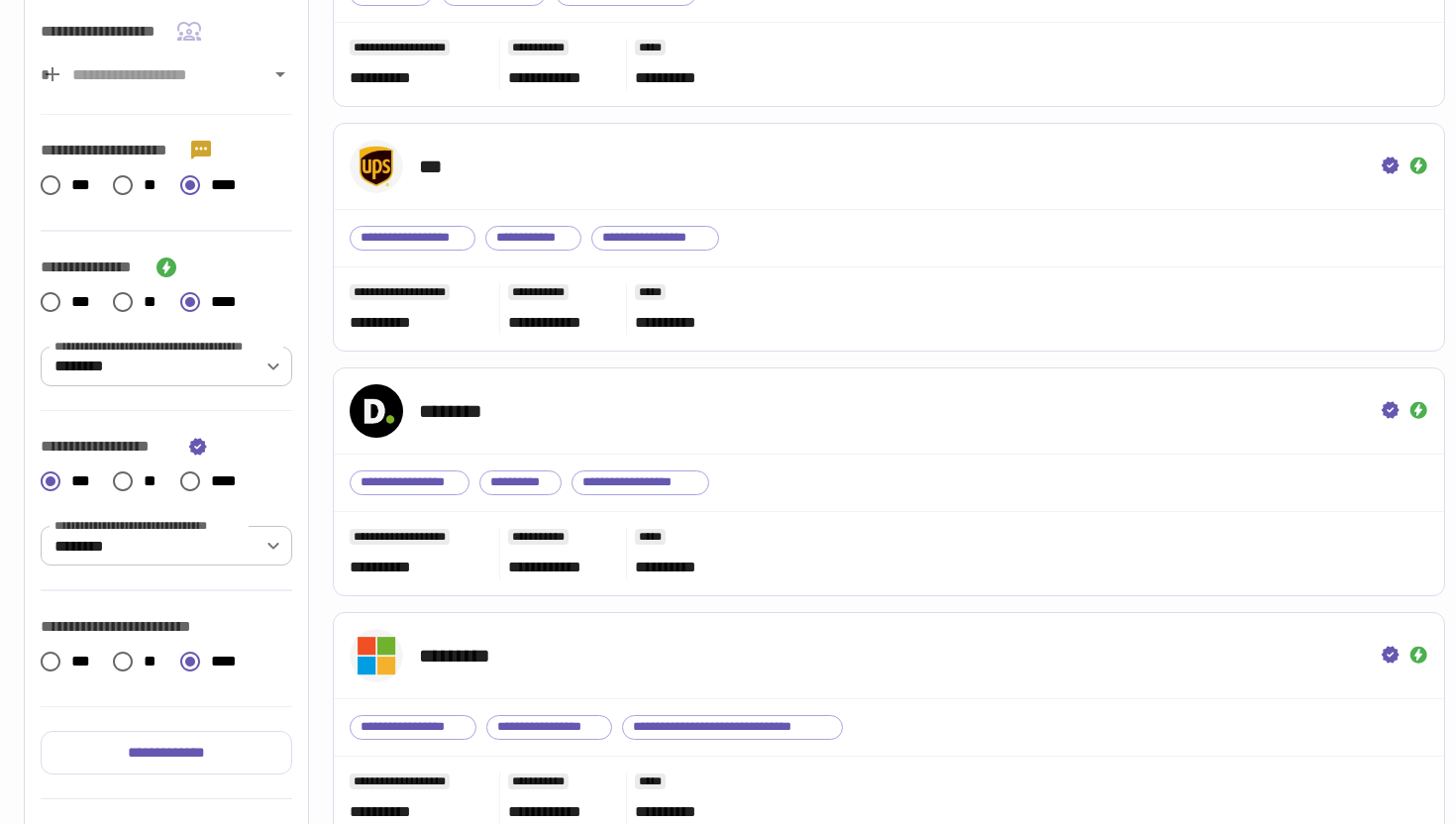 scroll, scrollTop: 0, scrollLeft: 0, axis: both 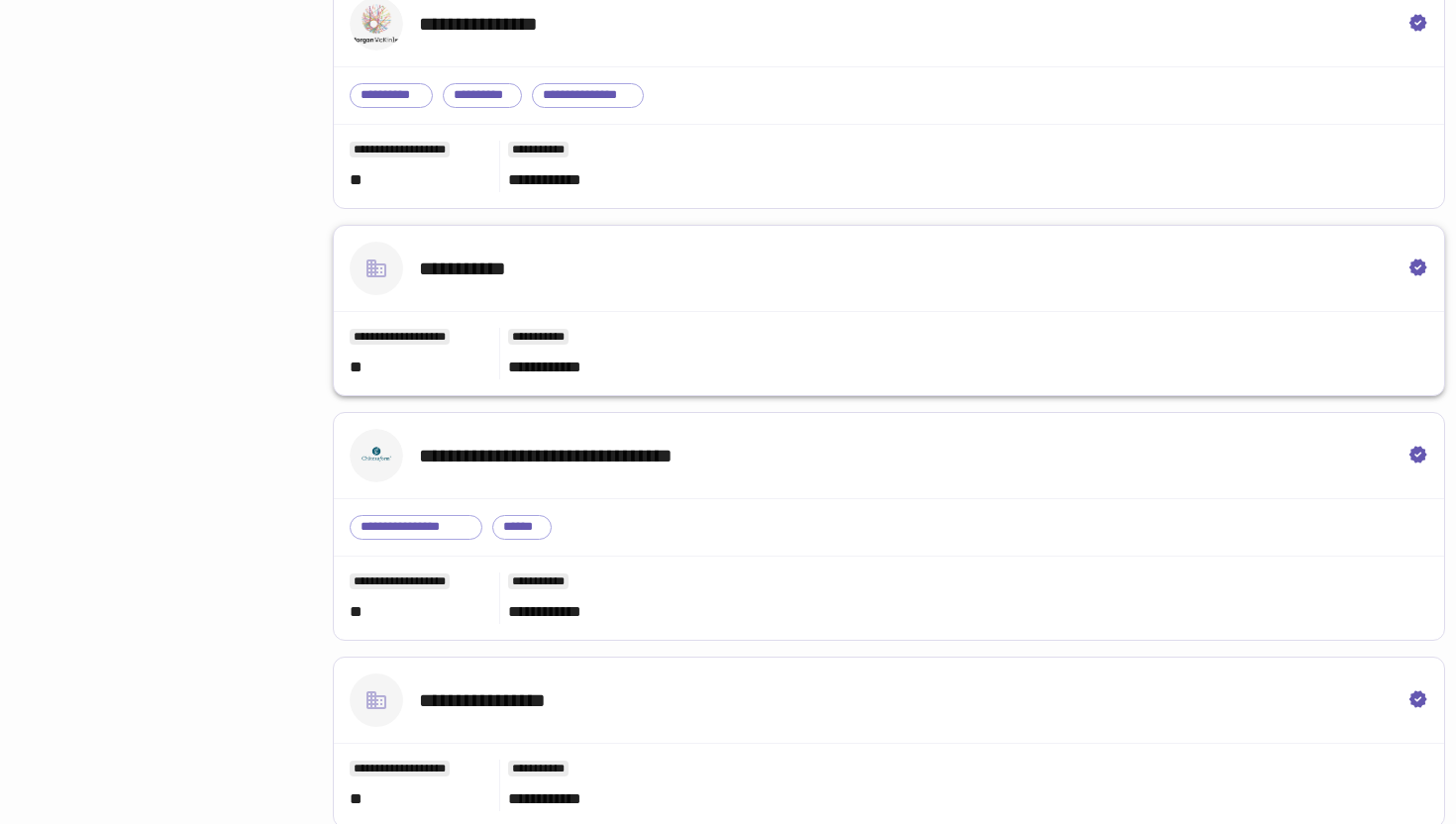 click on "**********" at bounding box center [888, 268] 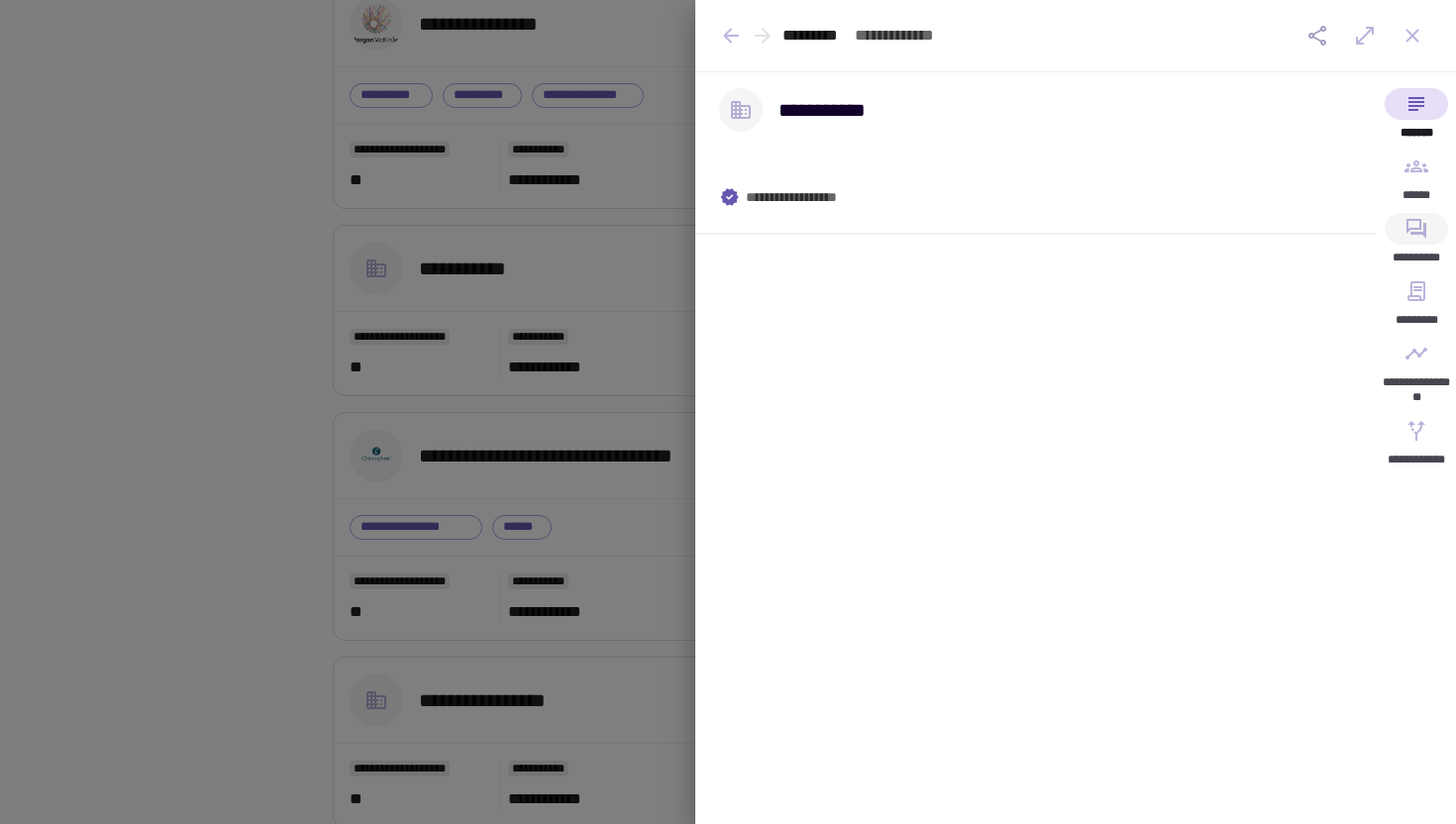 click 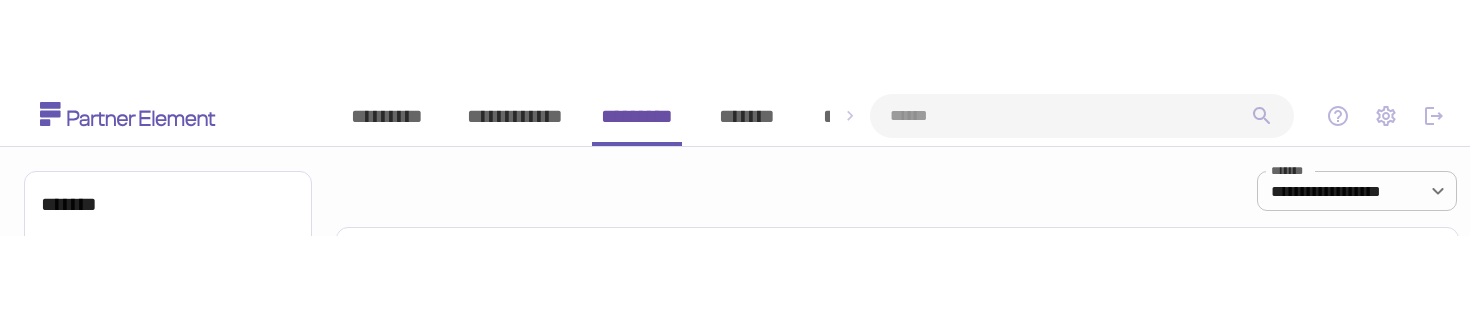 scroll, scrollTop: 0, scrollLeft: 0, axis: both 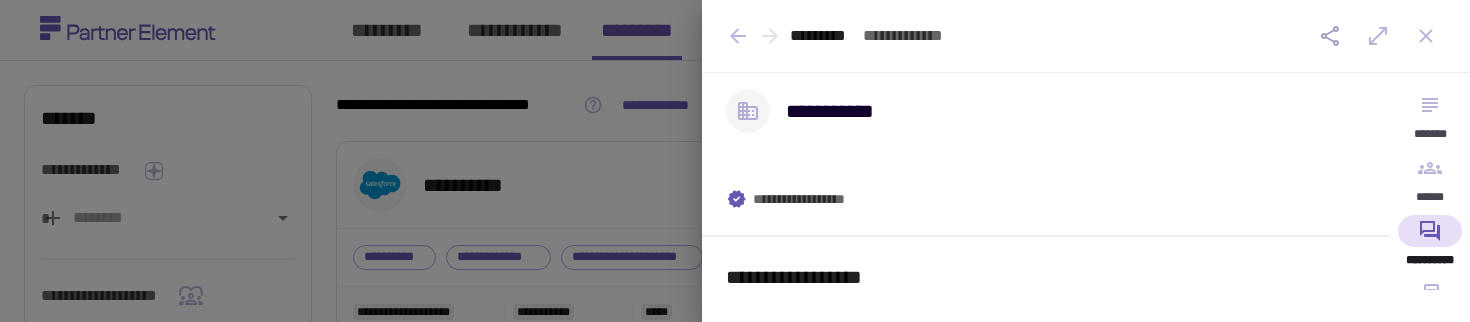 click 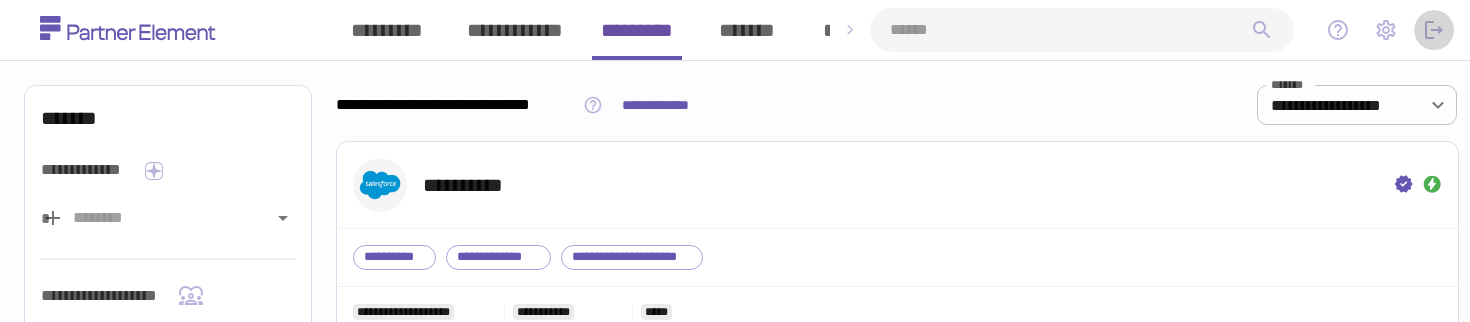 click 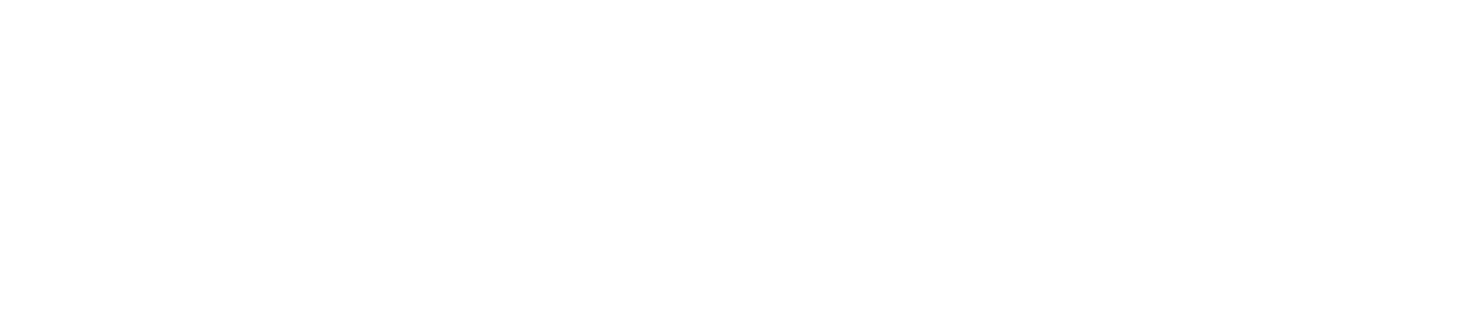 scroll, scrollTop: 0, scrollLeft: 0, axis: both 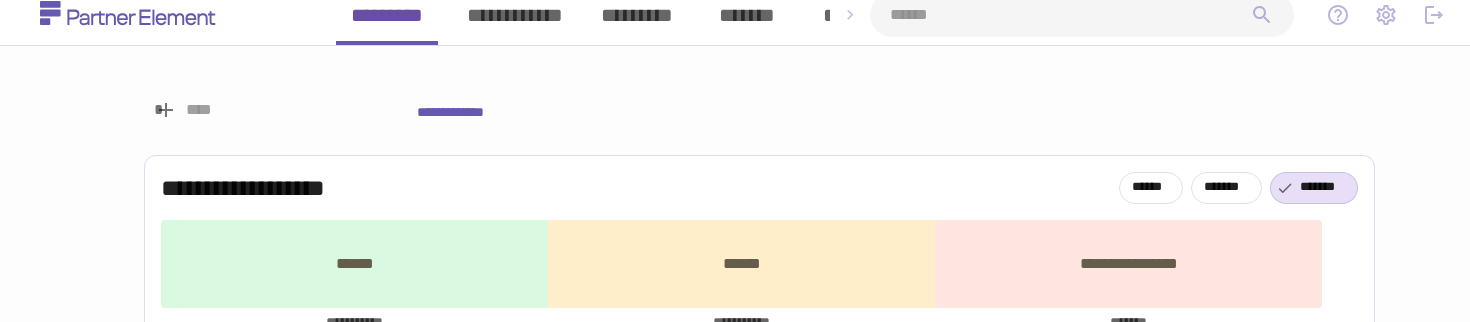 click on "*********" at bounding box center (637, 15) 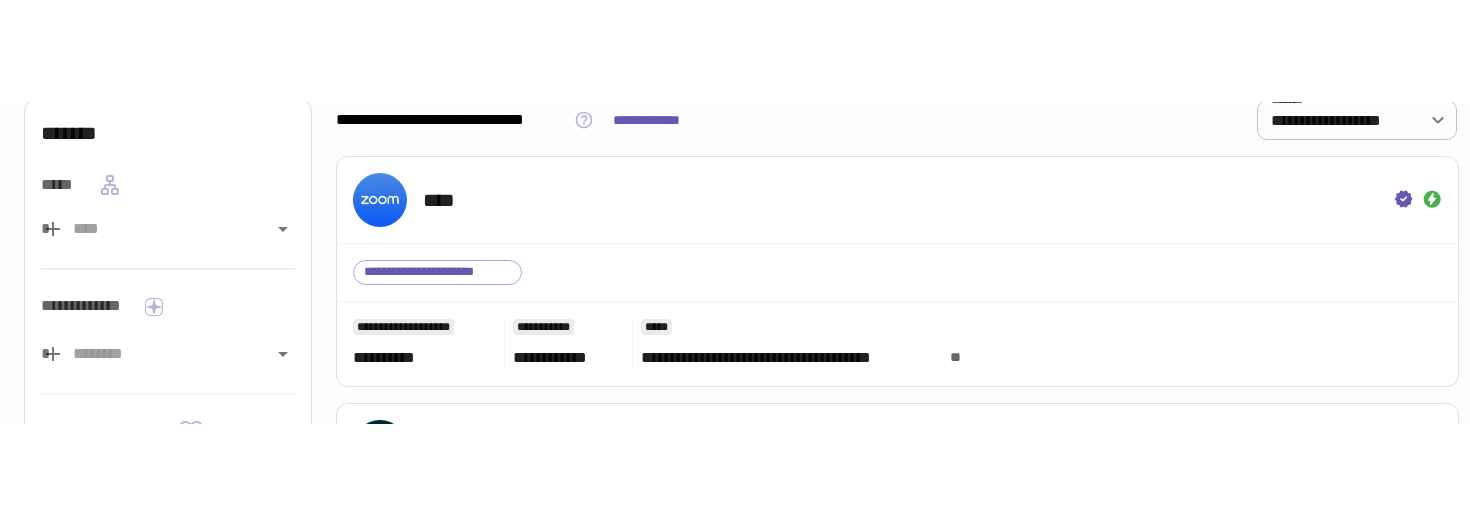 scroll, scrollTop: 95, scrollLeft: 0, axis: vertical 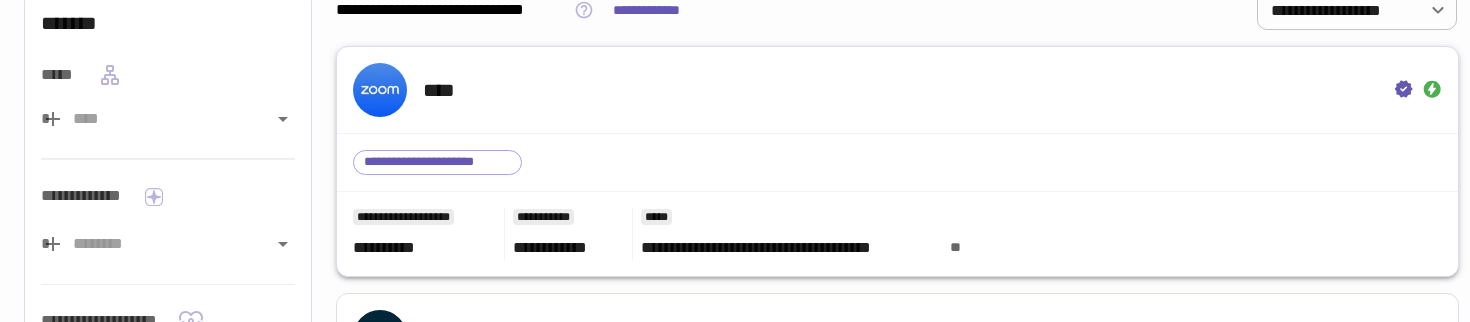 click on "****" at bounding box center (897, 90) 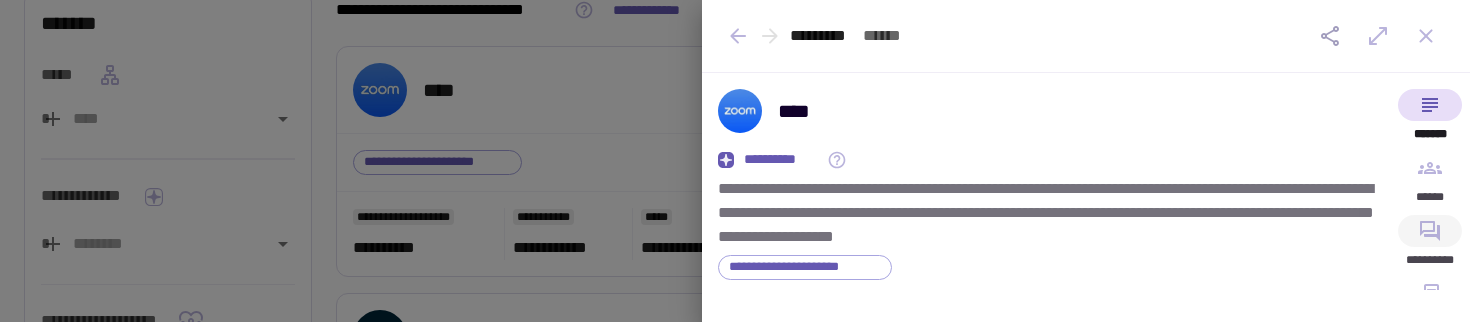click 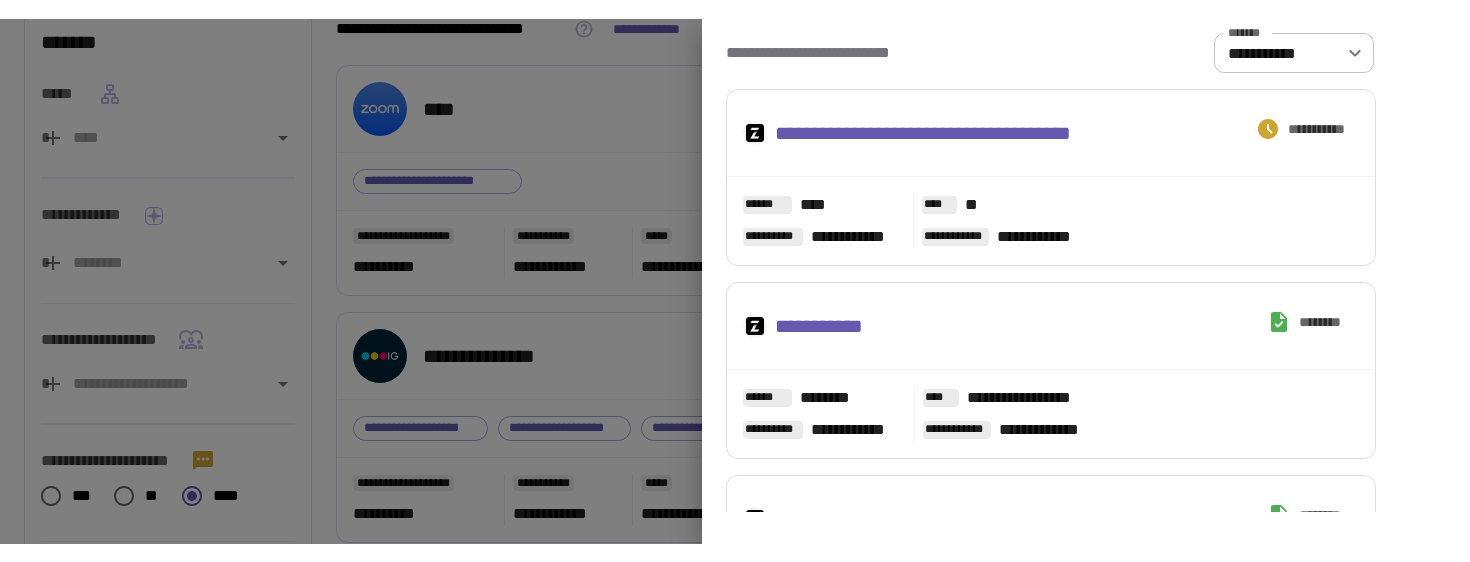 scroll, scrollTop: 1069, scrollLeft: 0, axis: vertical 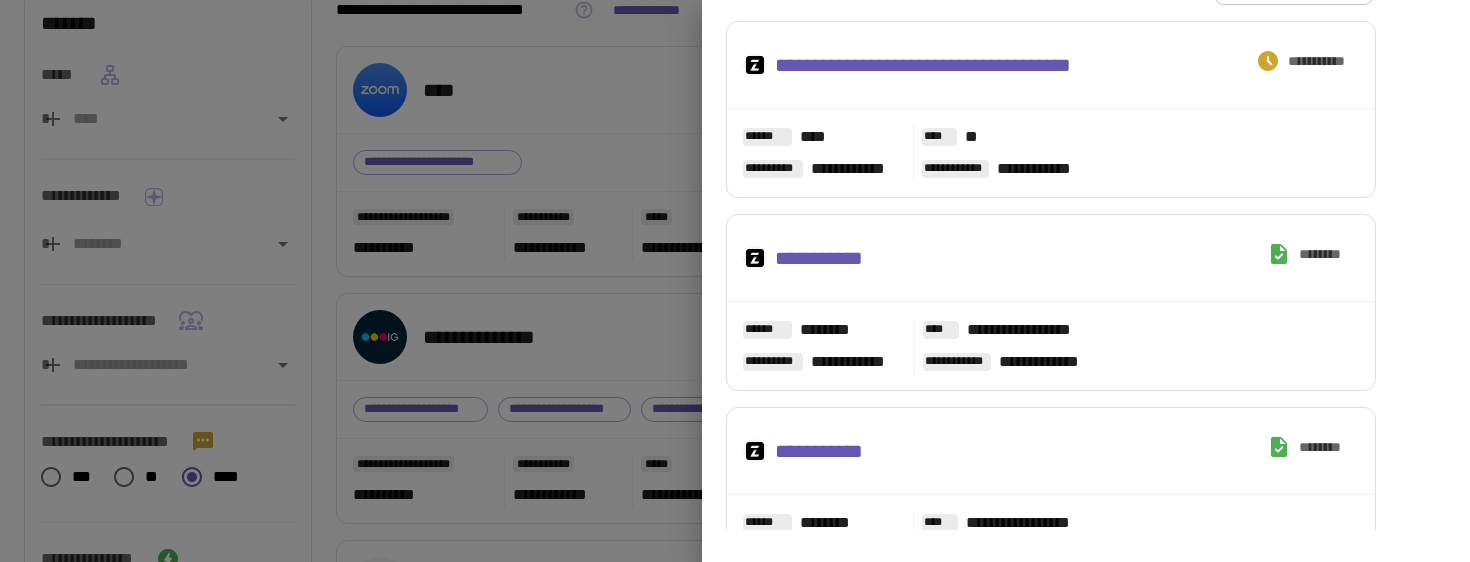 click at bounding box center [735, 281] 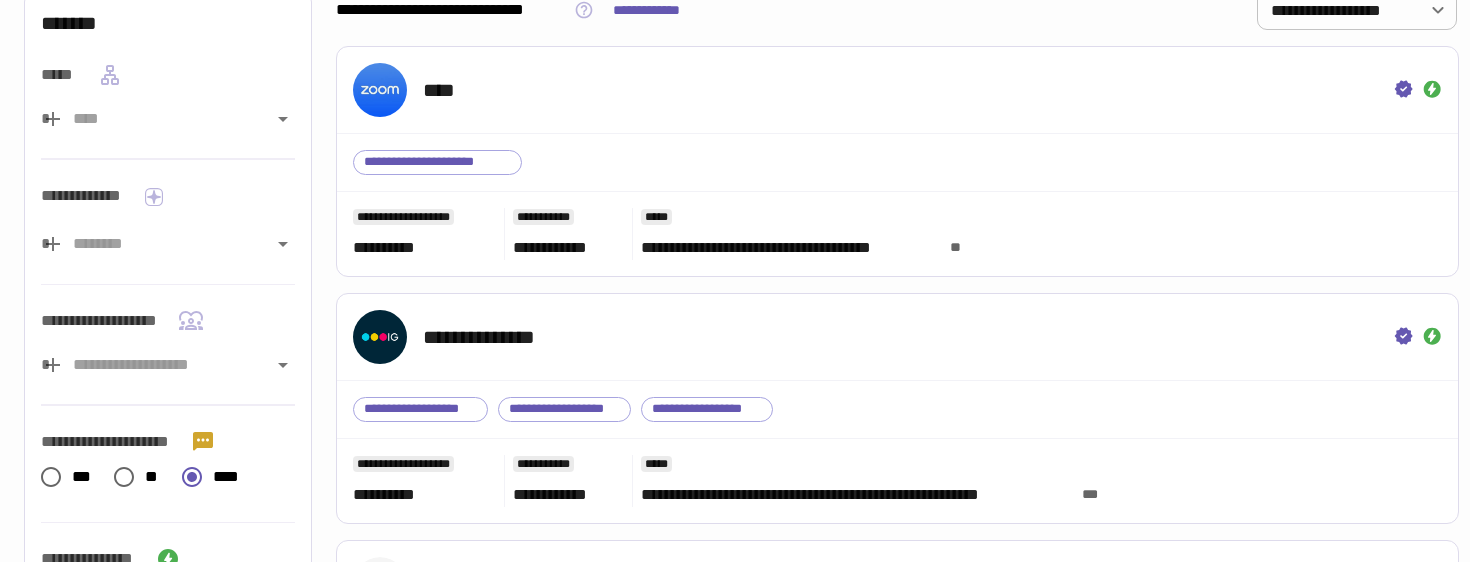 scroll, scrollTop: 0, scrollLeft: 0, axis: both 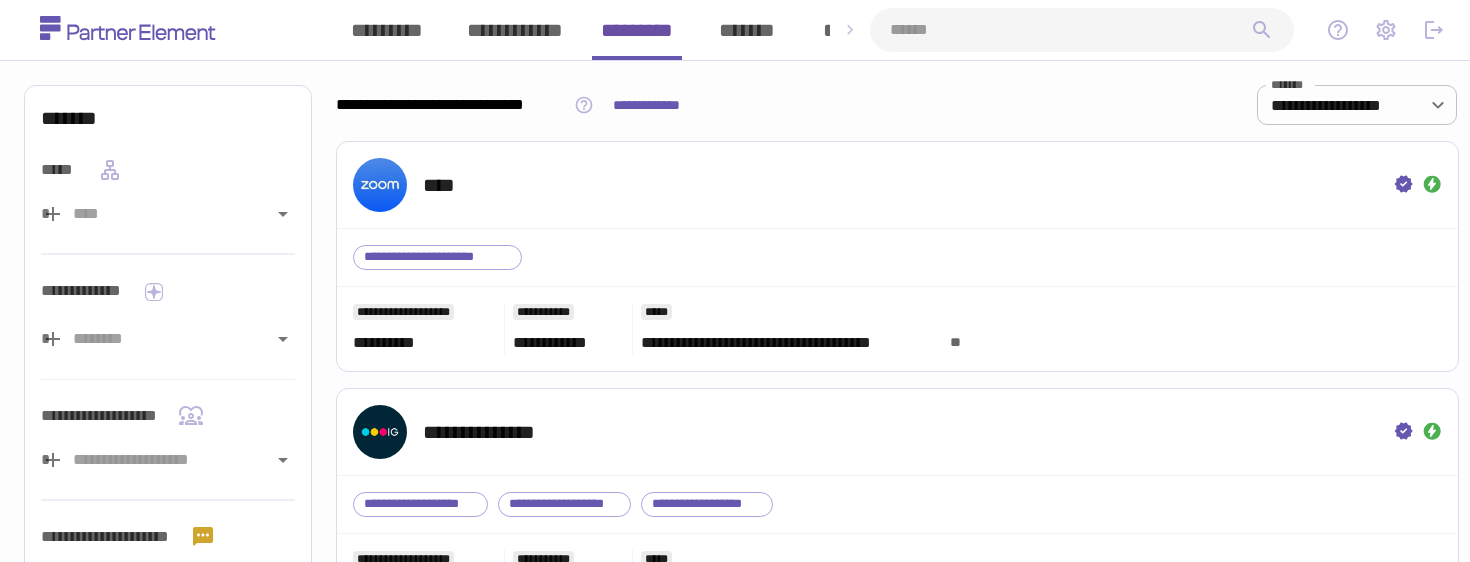 click 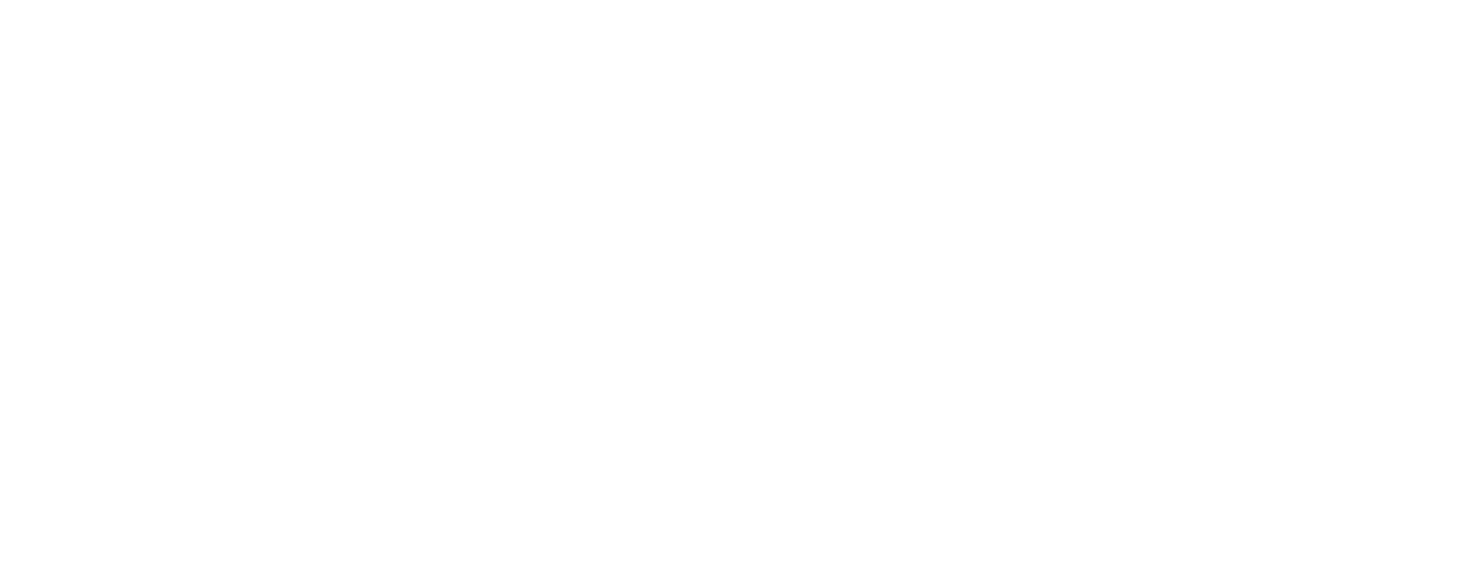 scroll, scrollTop: 0, scrollLeft: 0, axis: both 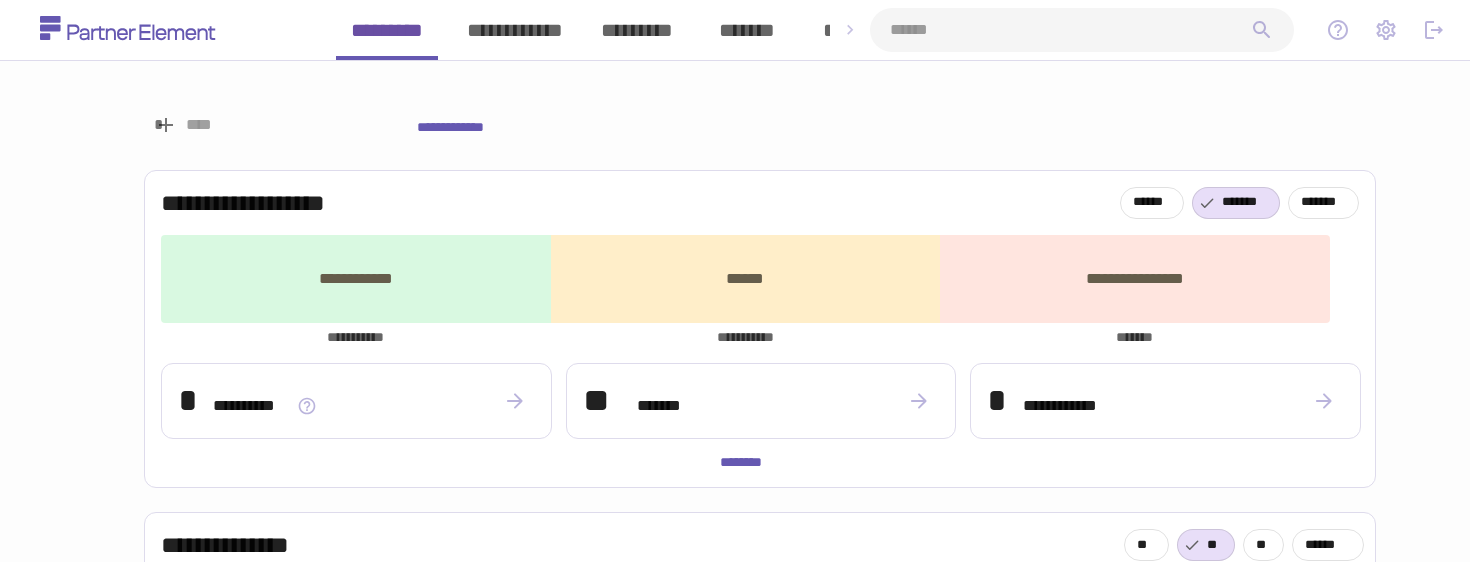 click on "*********" at bounding box center [637, 30] 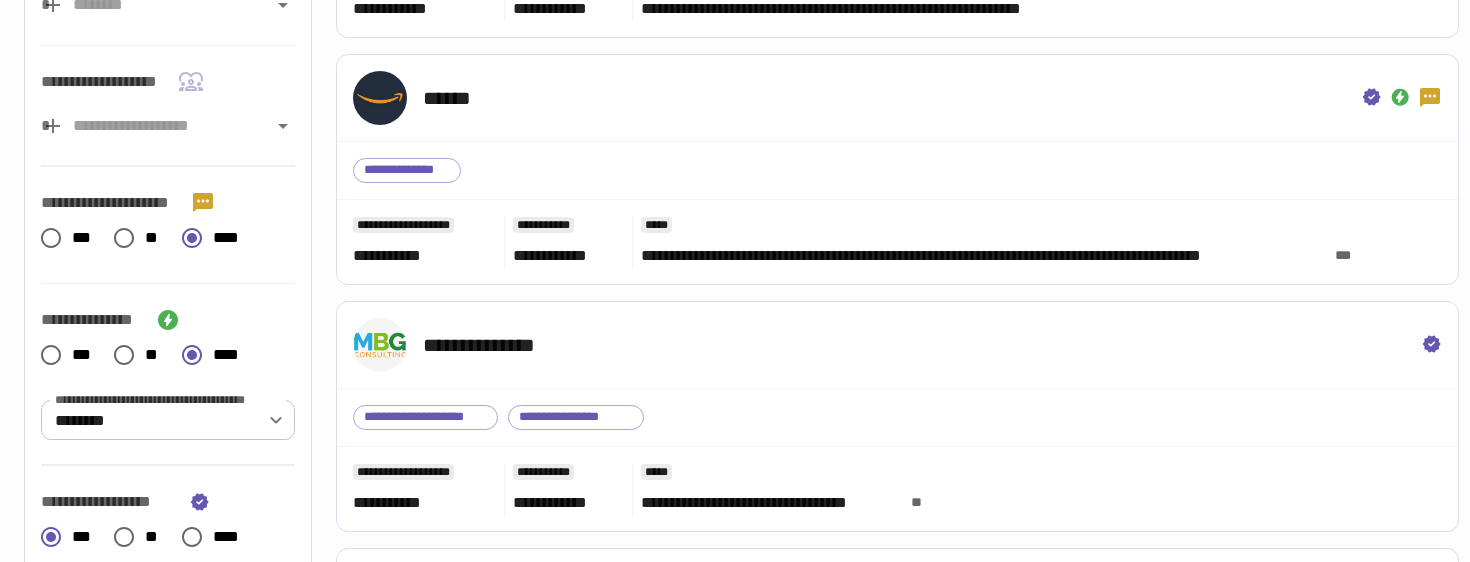 scroll, scrollTop: 345, scrollLeft: 0, axis: vertical 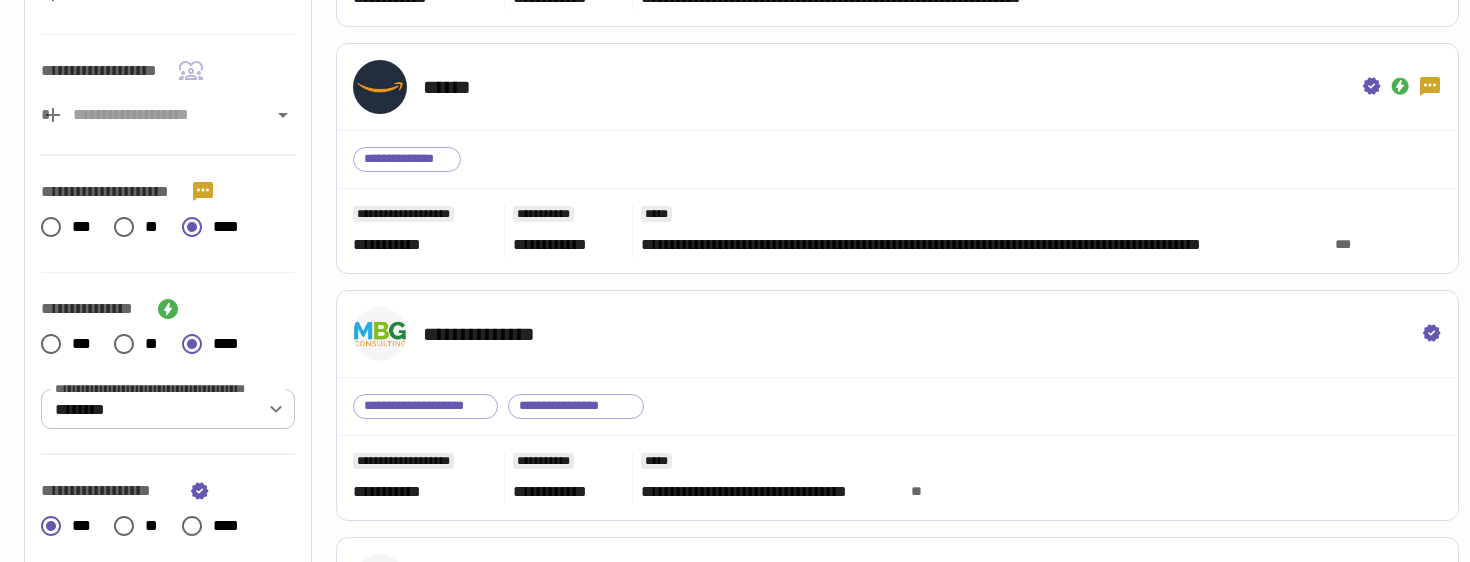 click on "**********" at bounding box center (897, 406) 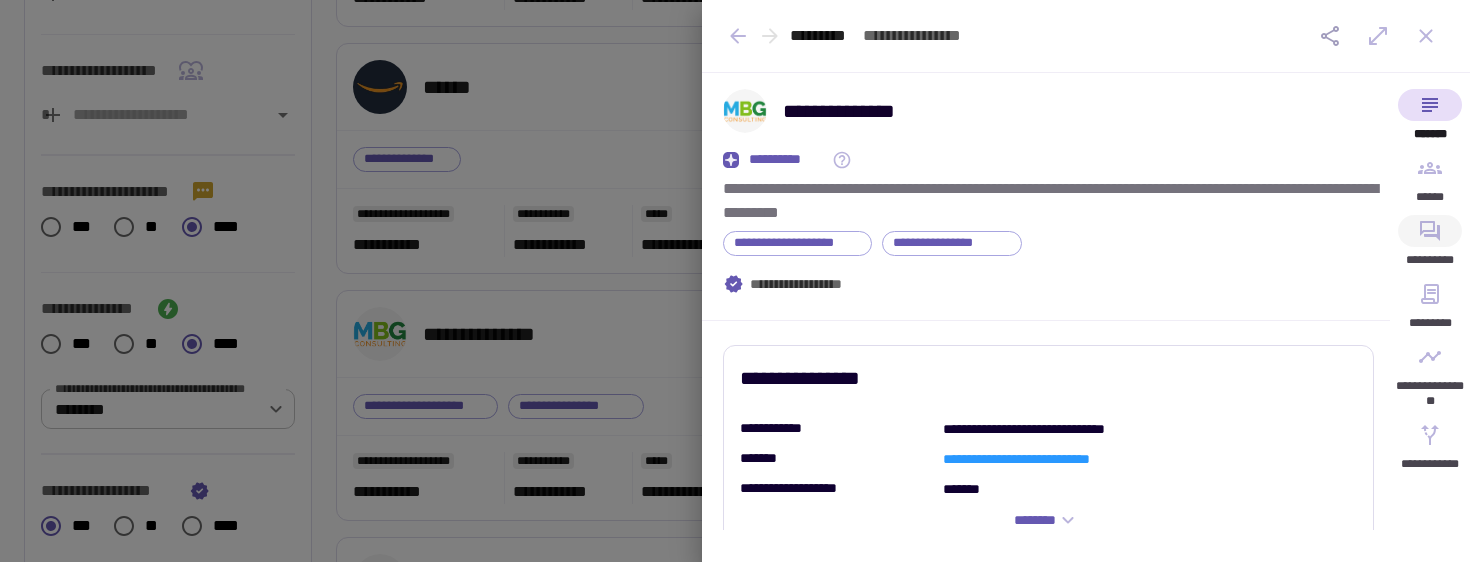 click 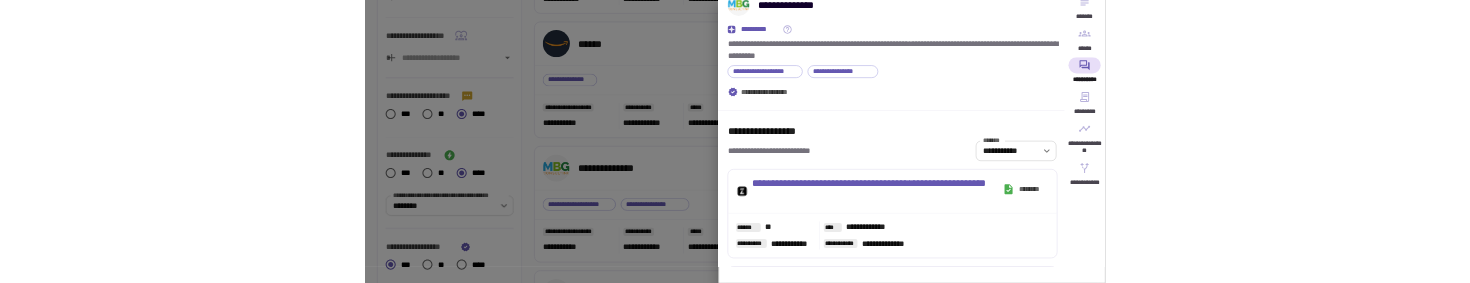 scroll, scrollTop: 108, scrollLeft: 0, axis: vertical 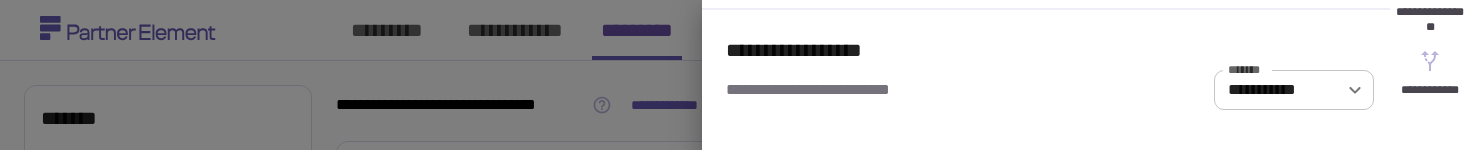 click at bounding box center (735, 75) 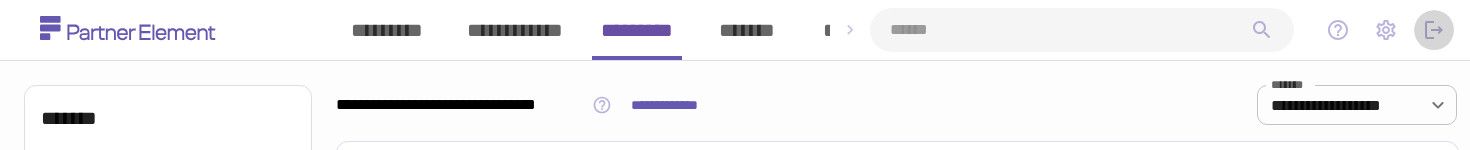 click 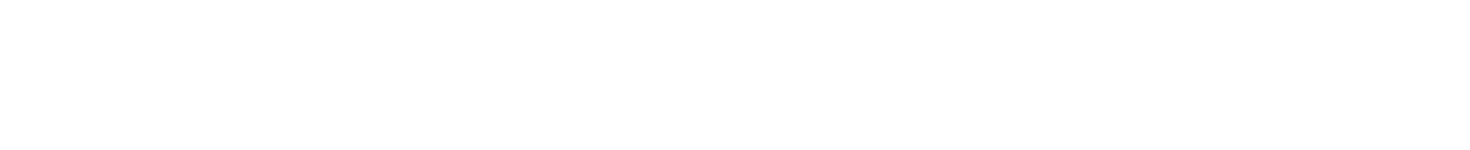 scroll, scrollTop: 0, scrollLeft: 0, axis: both 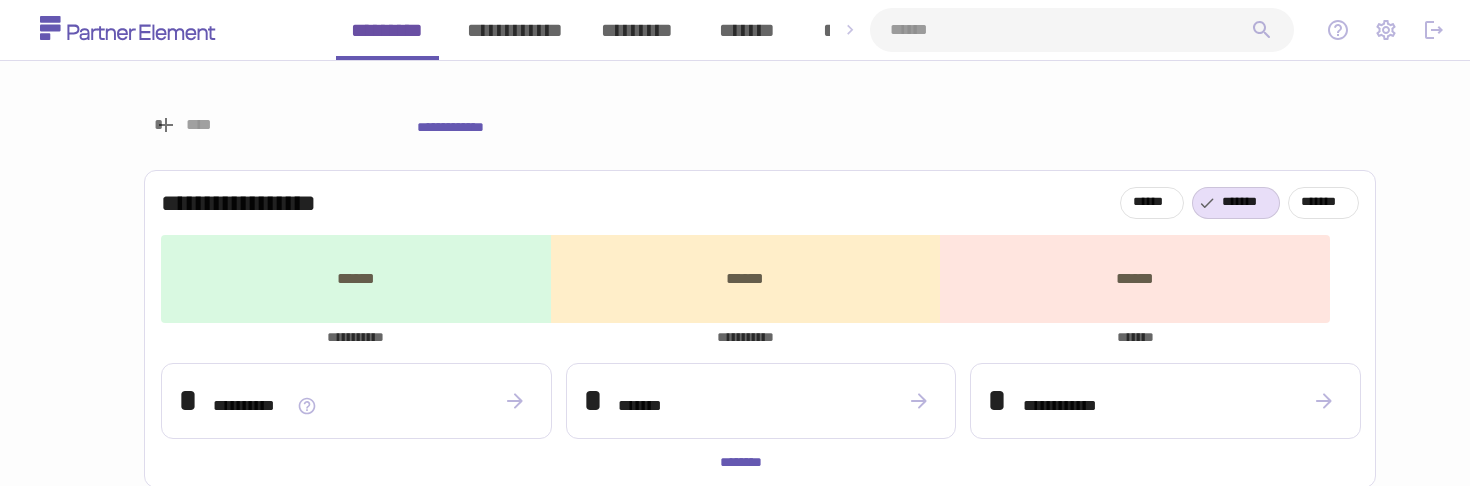 click on "*********" at bounding box center [637, 30] 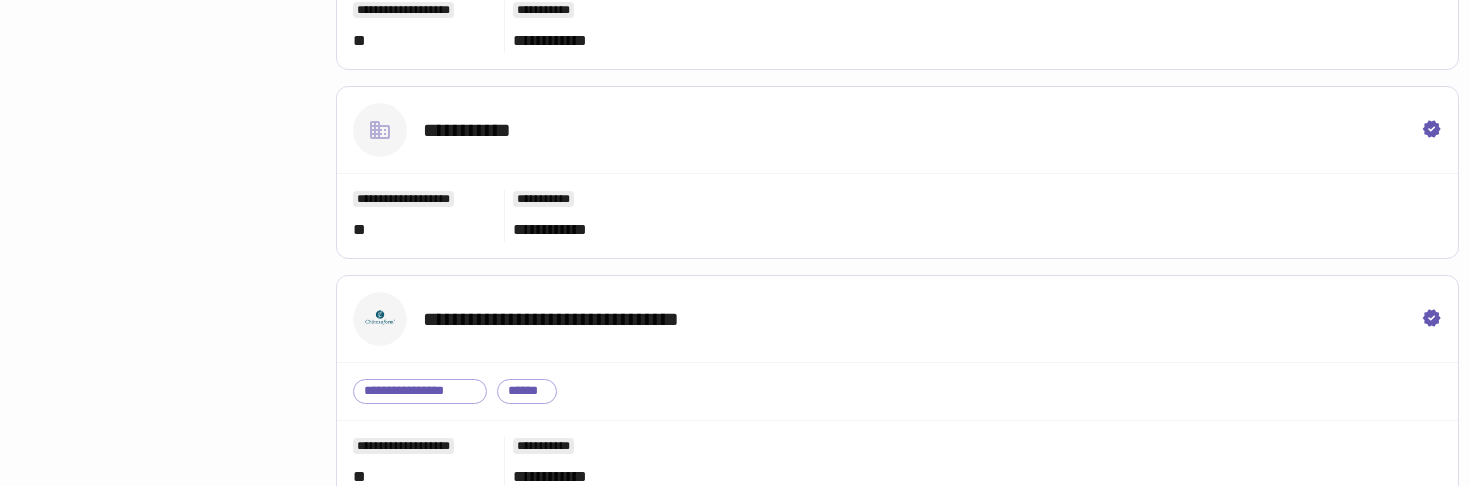 scroll, scrollTop: 4753, scrollLeft: 0, axis: vertical 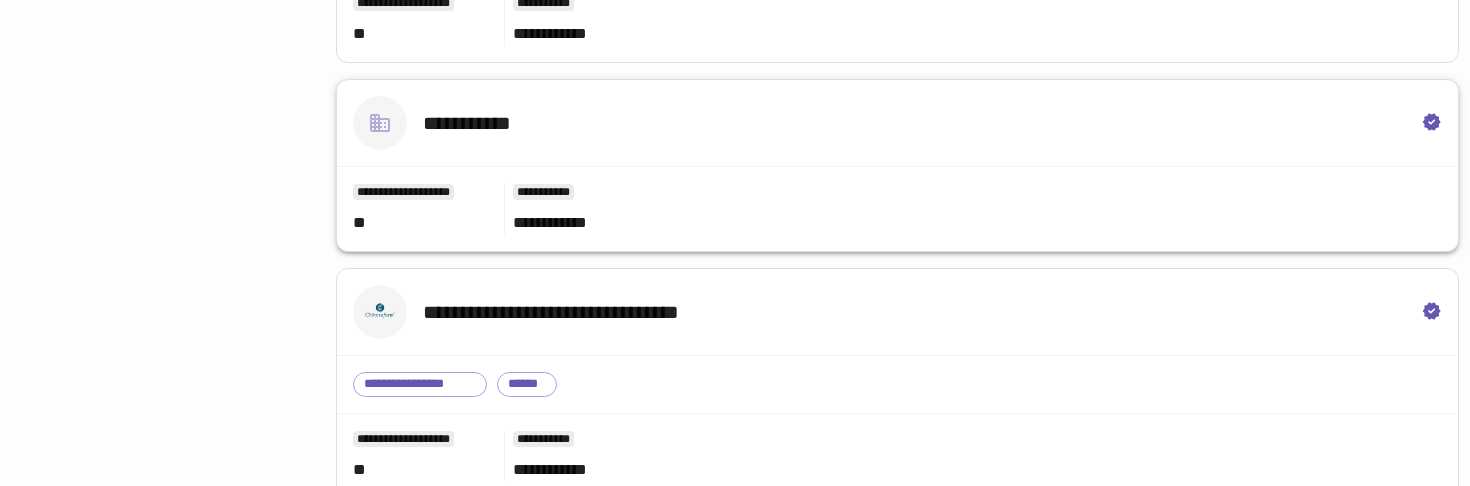click on "**********" at bounding box center (897, 209) 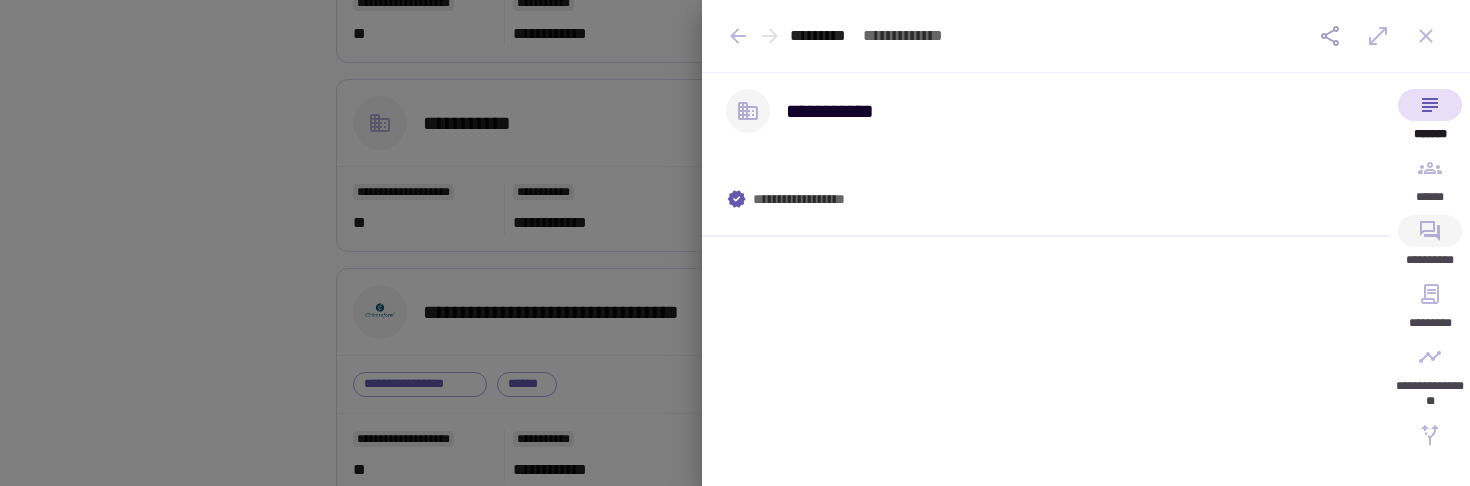 click 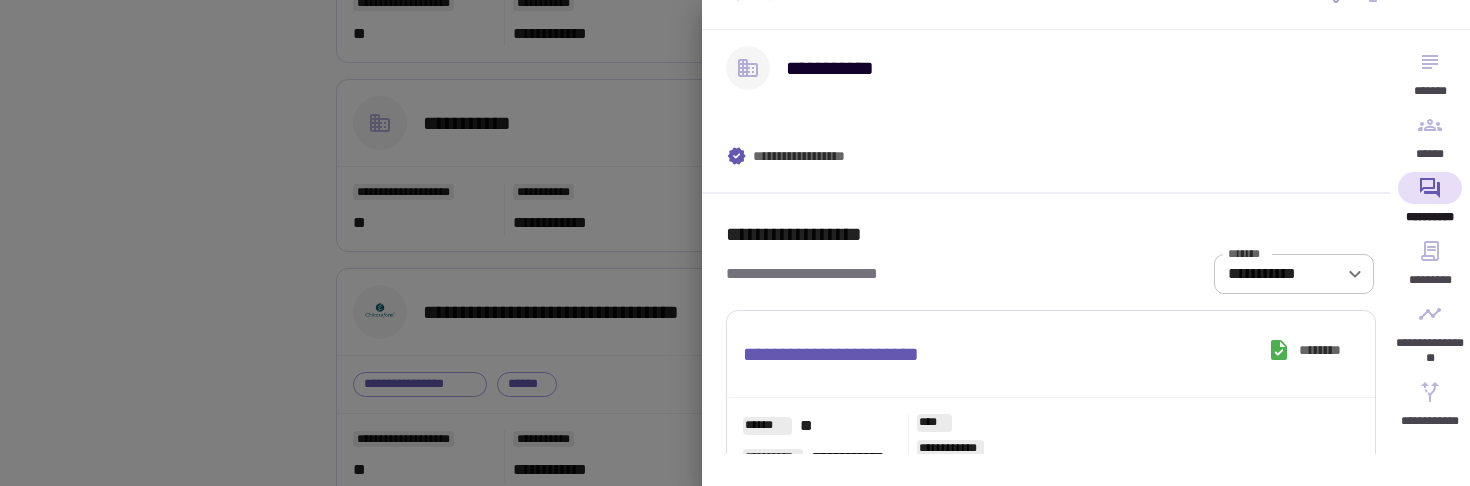 scroll, scrollTop: 76, scrollLeft: 0, axis: vertical 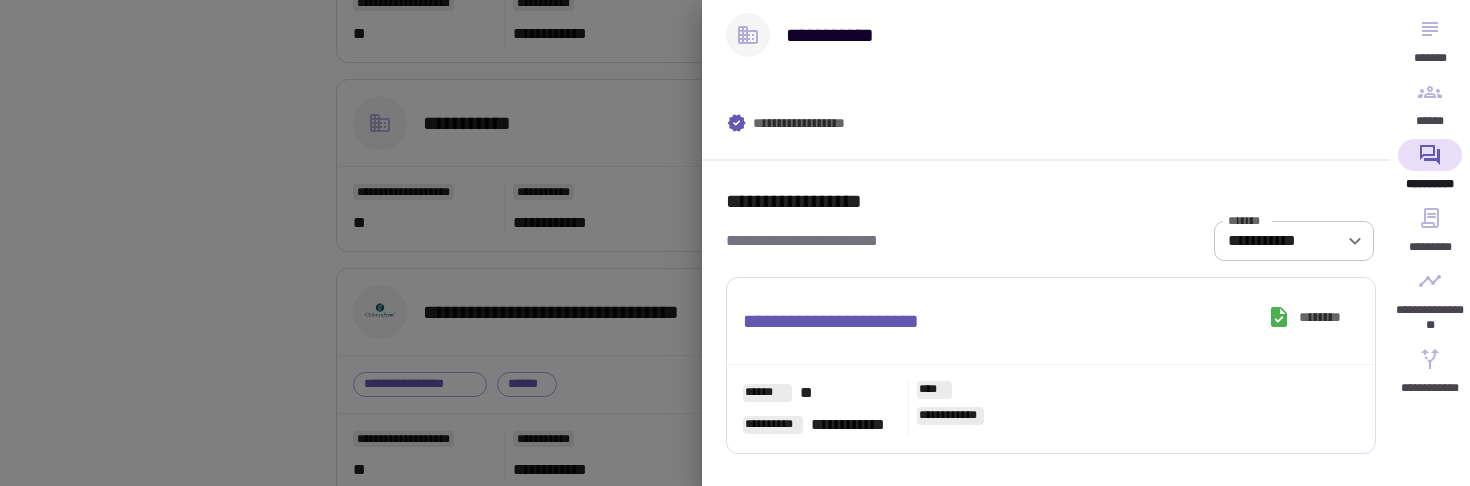 click at bounding box center [735, 243] 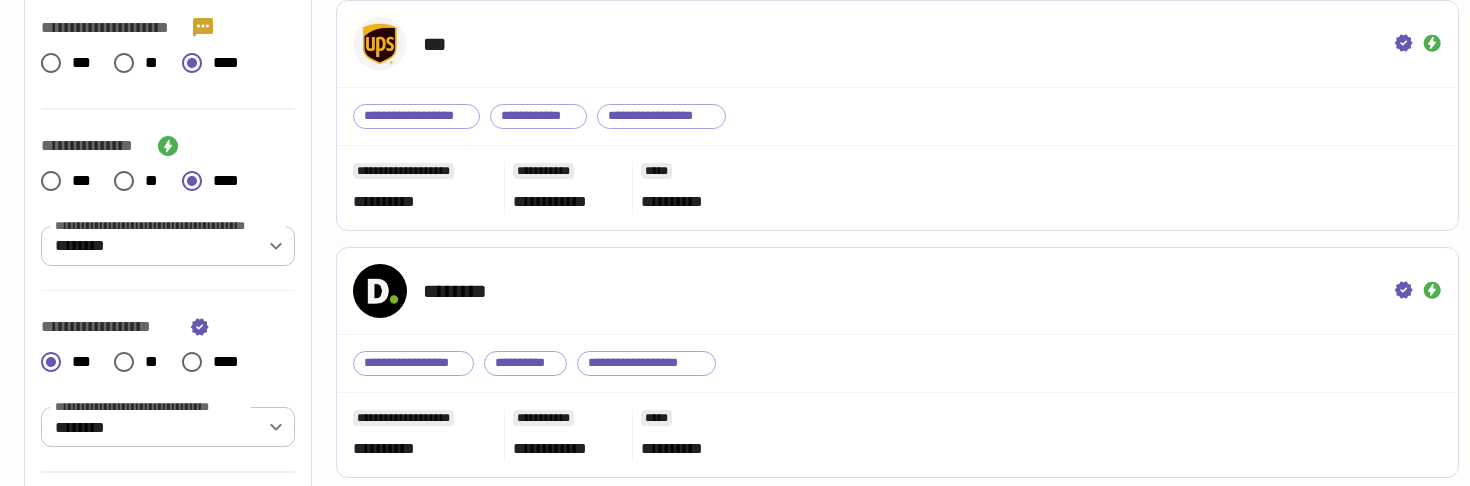 scroll, scrollTop: 0, scrollLeft: 0, axis: both 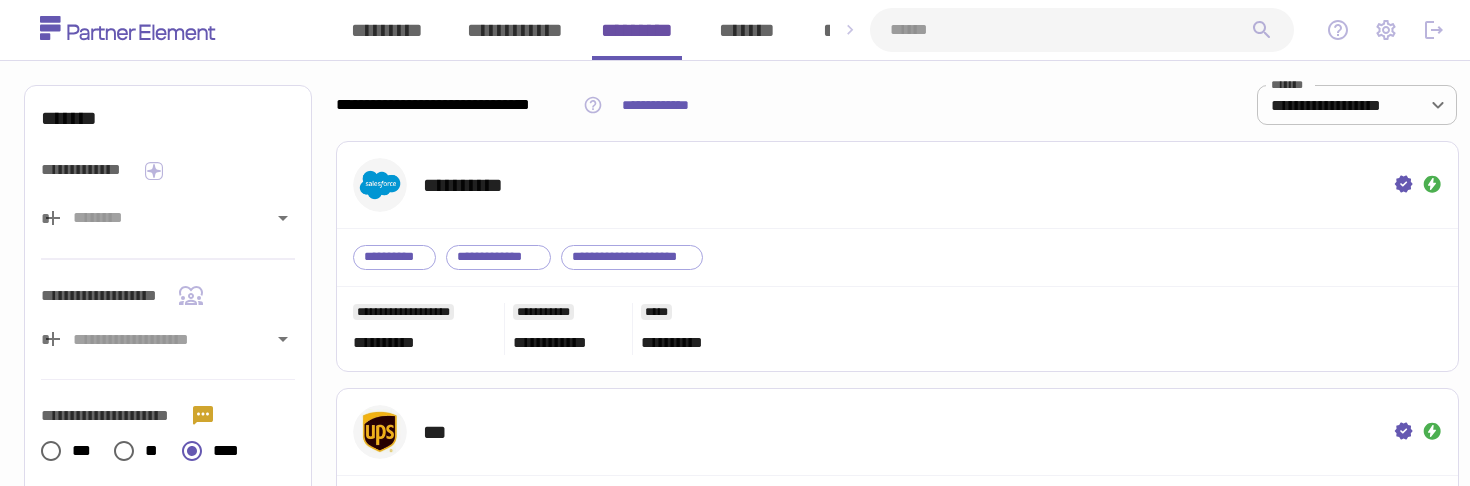 click 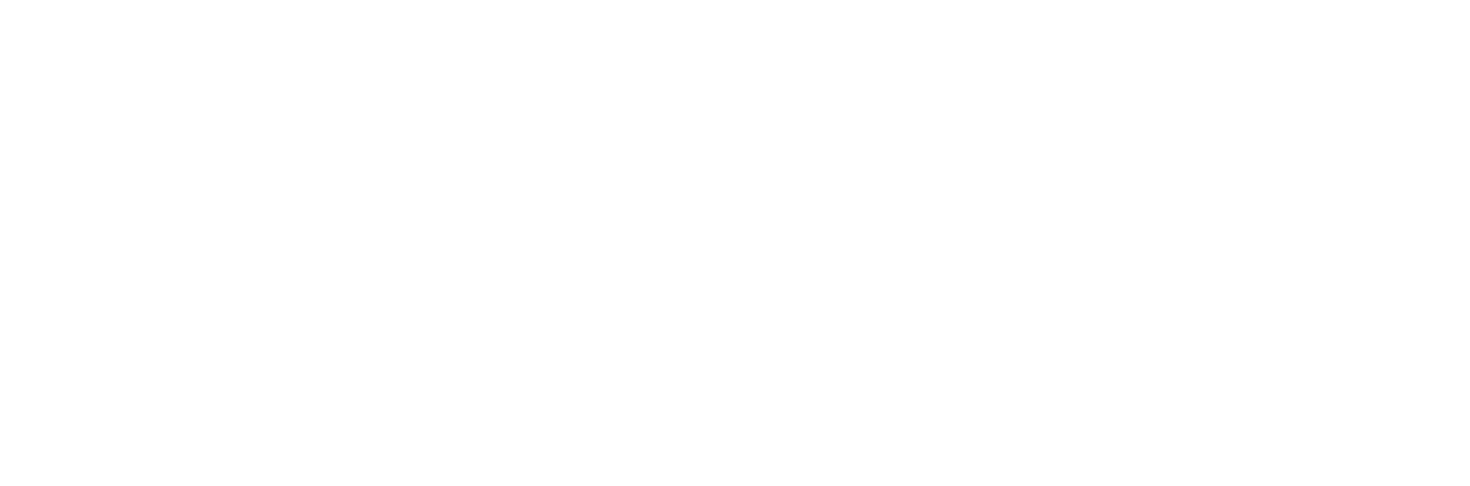 scroll, scrollTop: 0, scrollLeft: 0, axis: both 